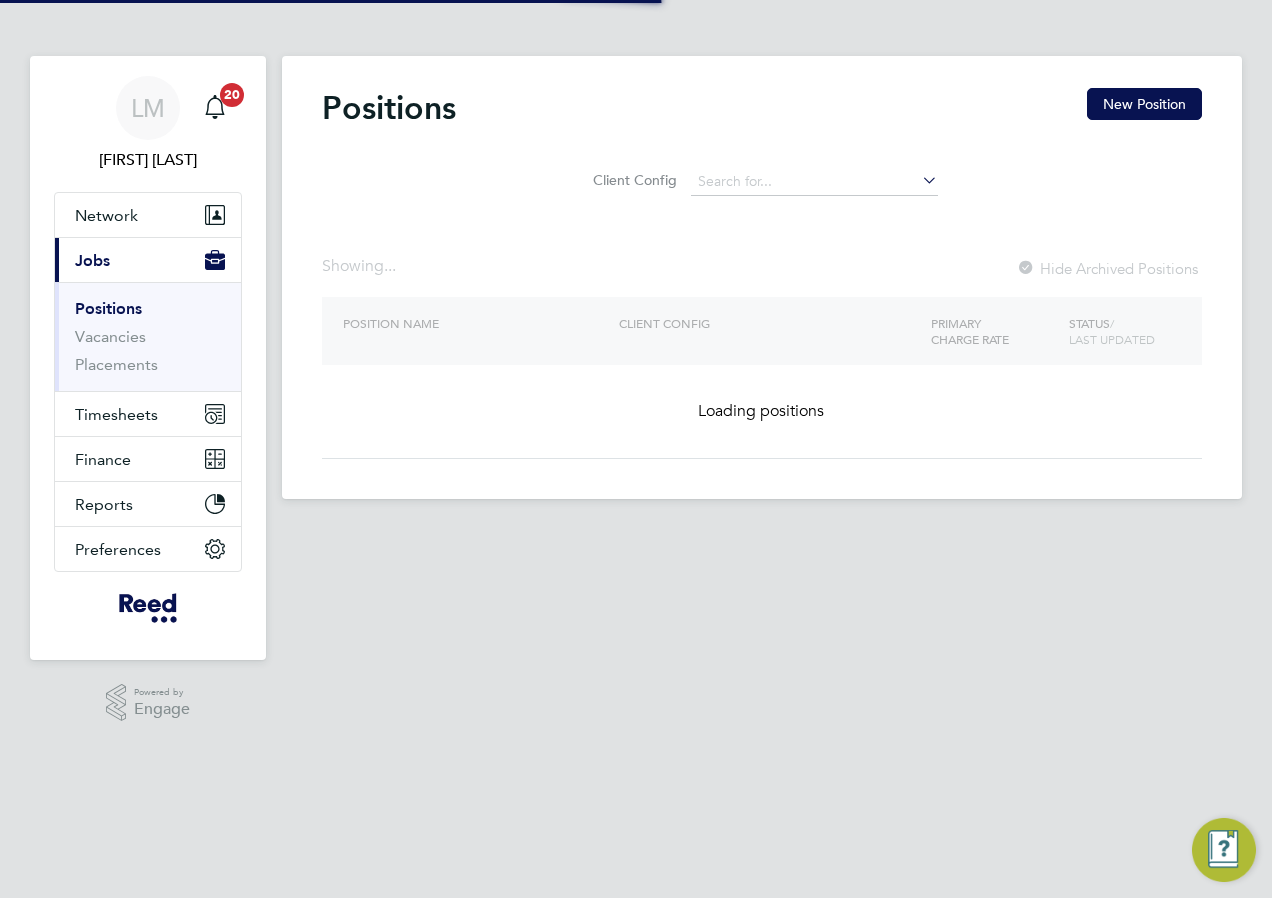 scroll, scrollTop: 0, scrollLeft: 0, axis: both 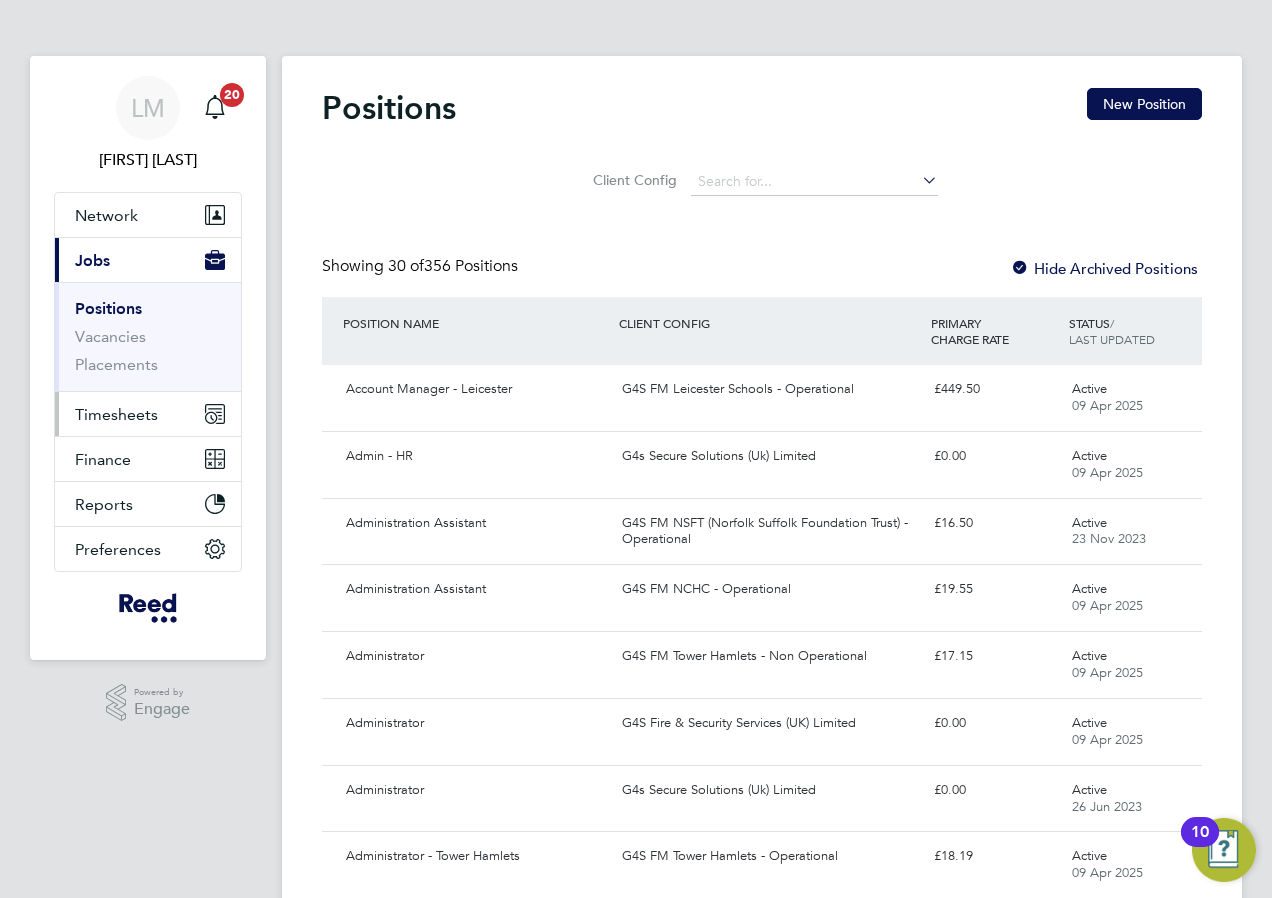 click on "Timesheets" at bounding box center [116, 414] 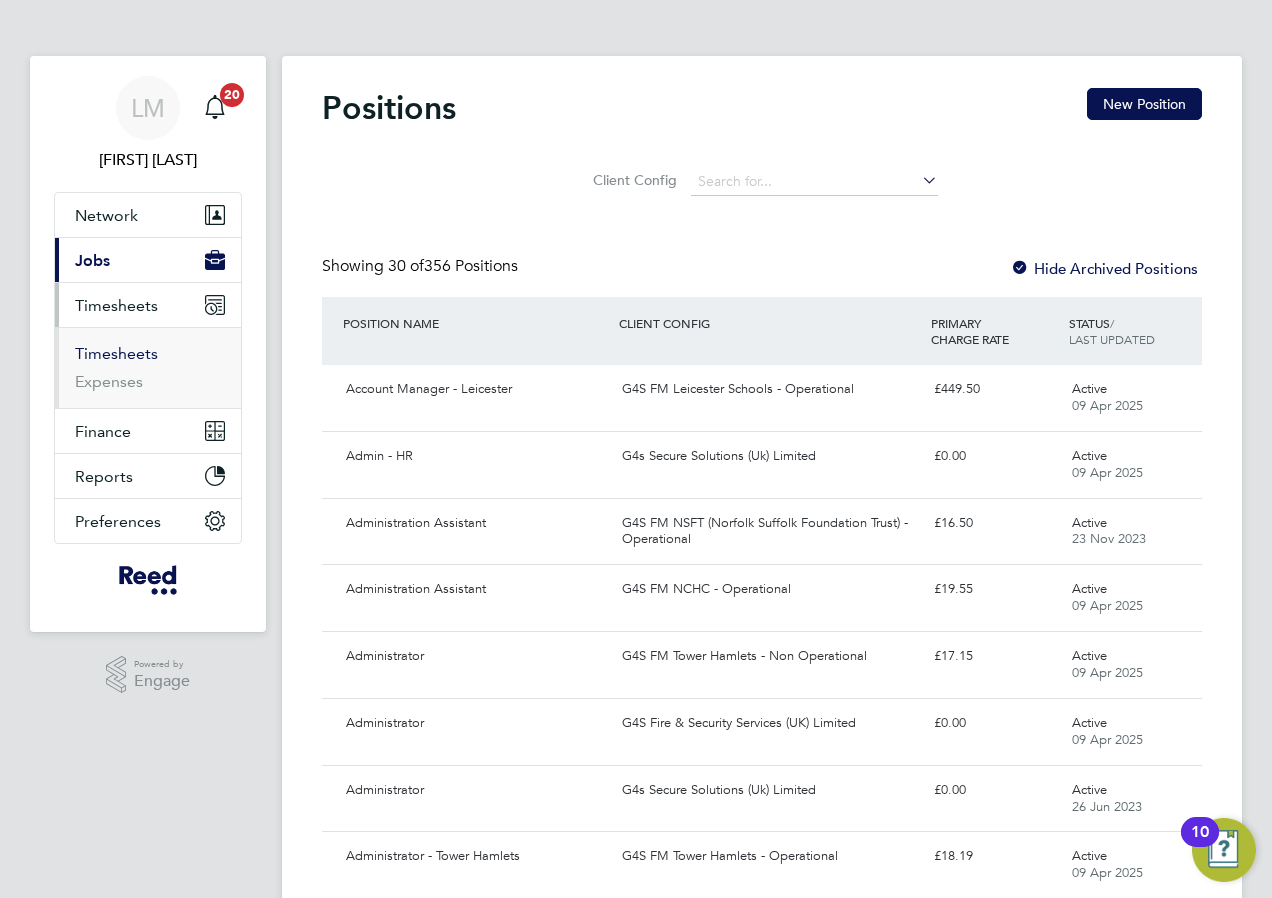 click on "Timesheets" at bounding box center [116, 353] 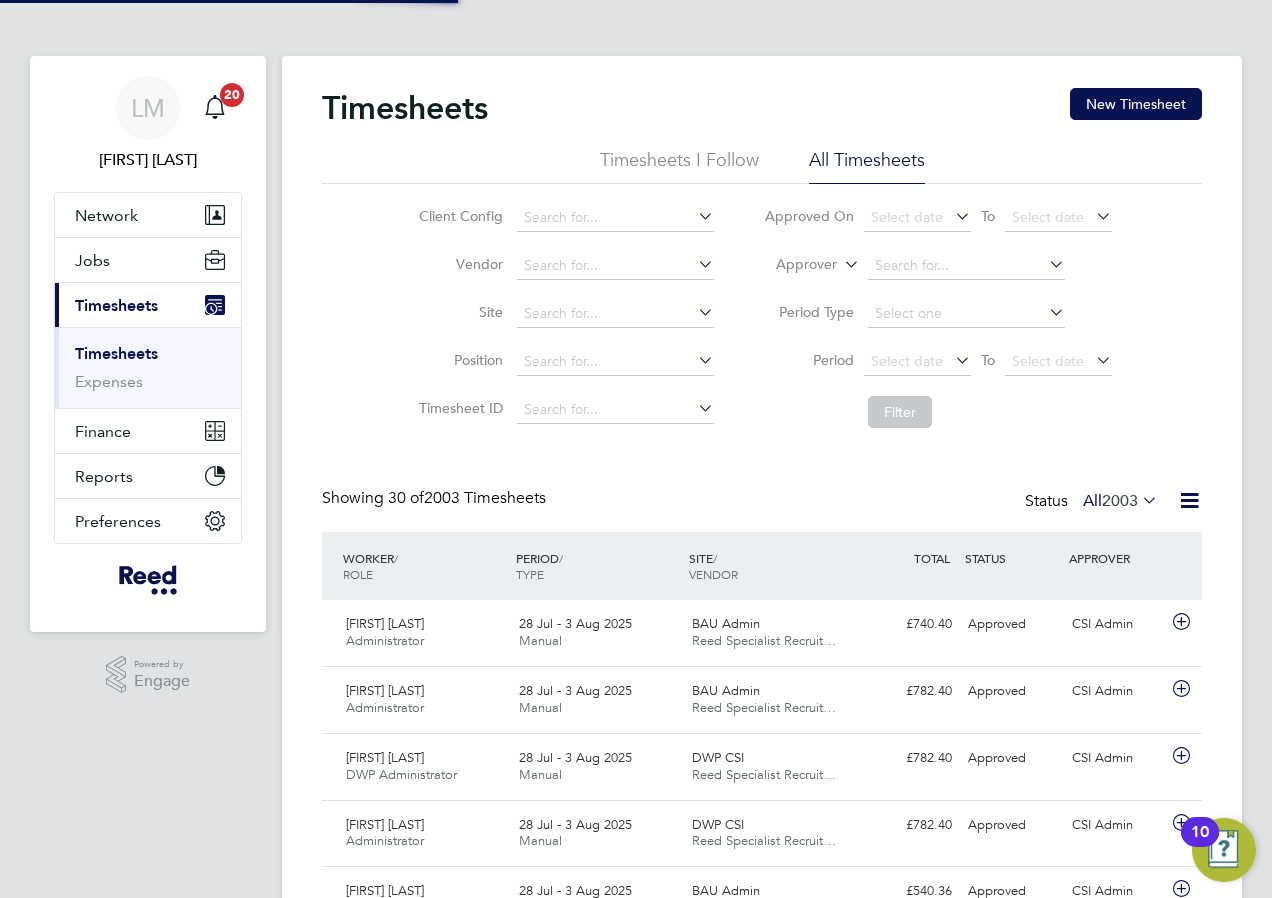 scroll, scrollTop: 10, scrollLeft: 10, axis: both 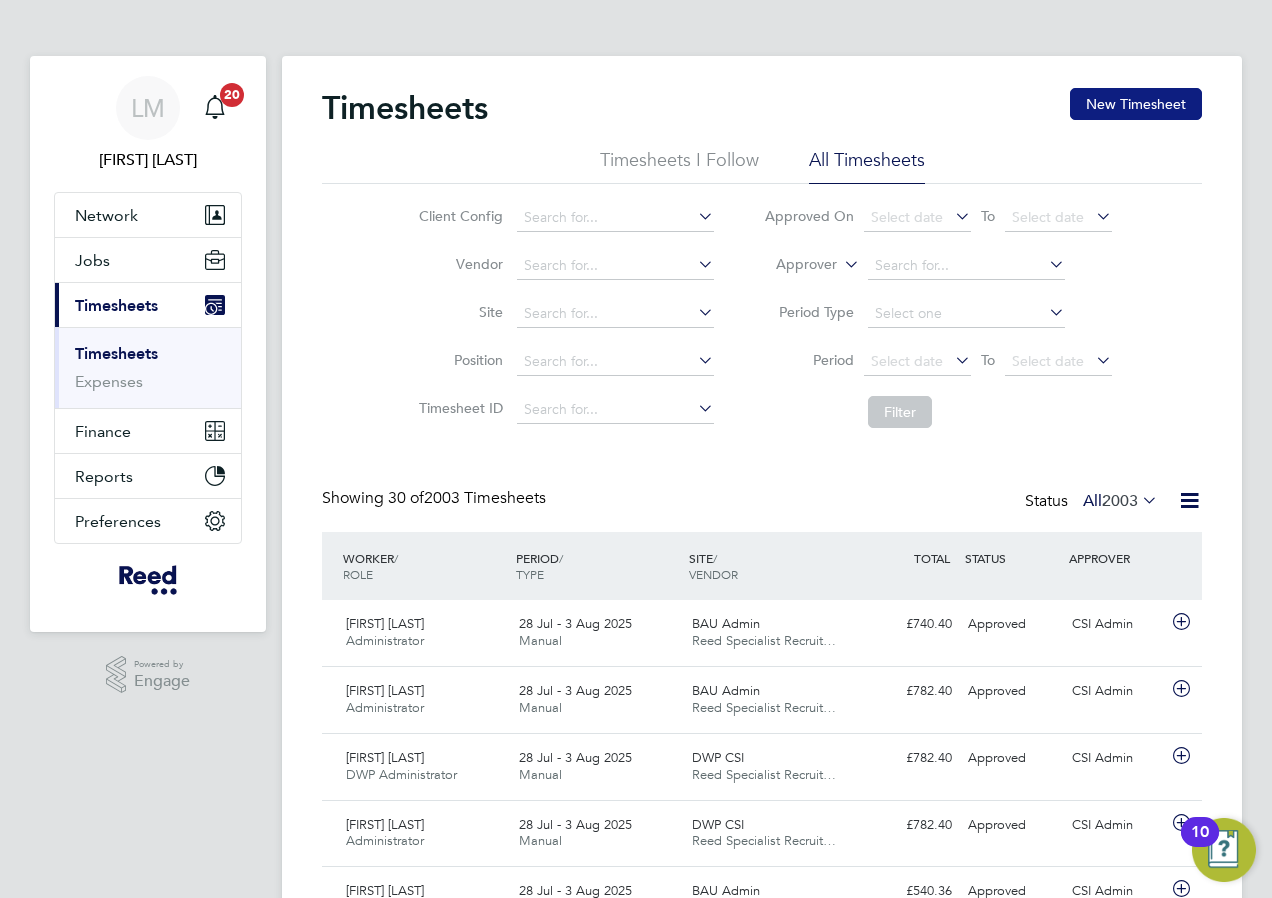 click on "New Timesheet" 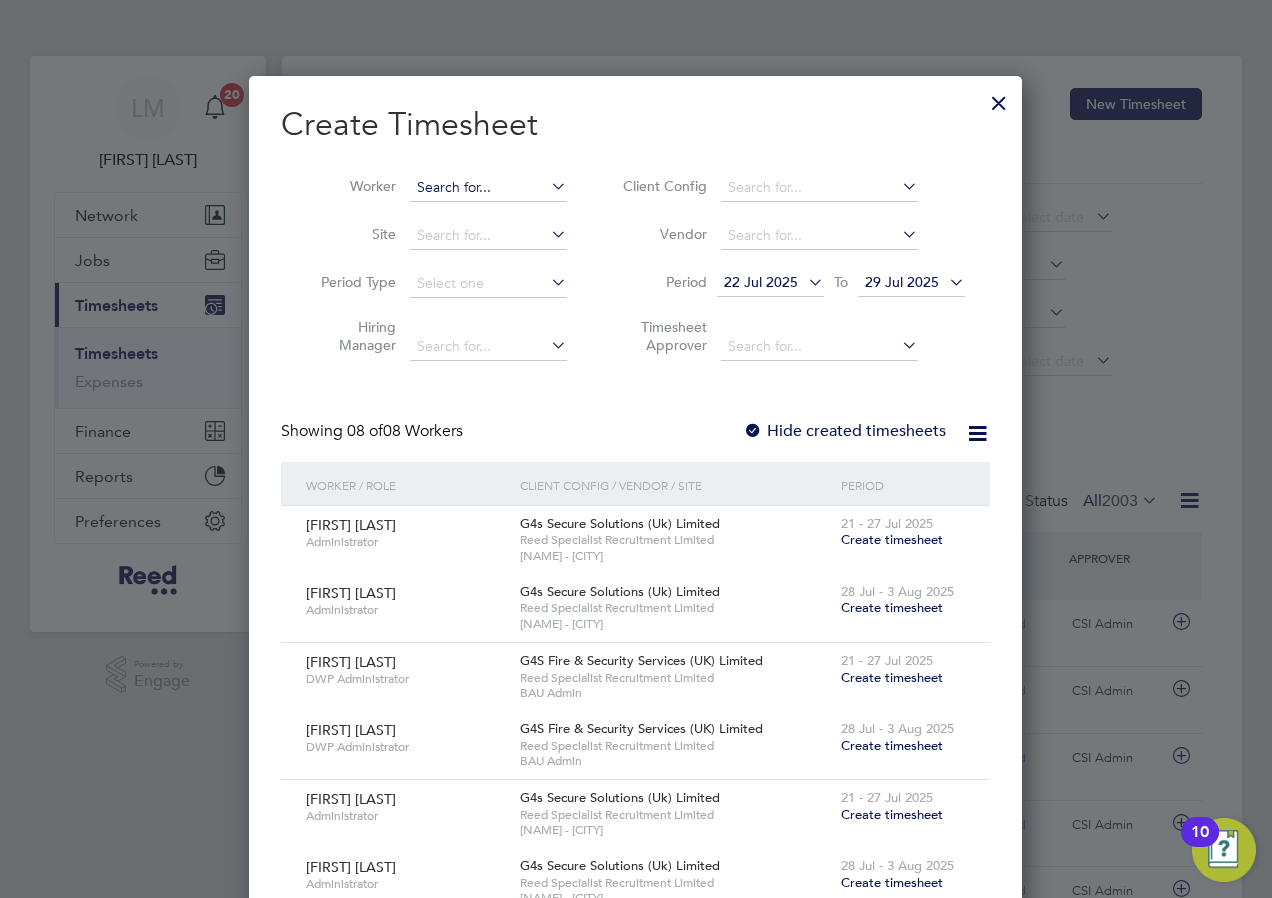 click at bounding box center [488, 188] 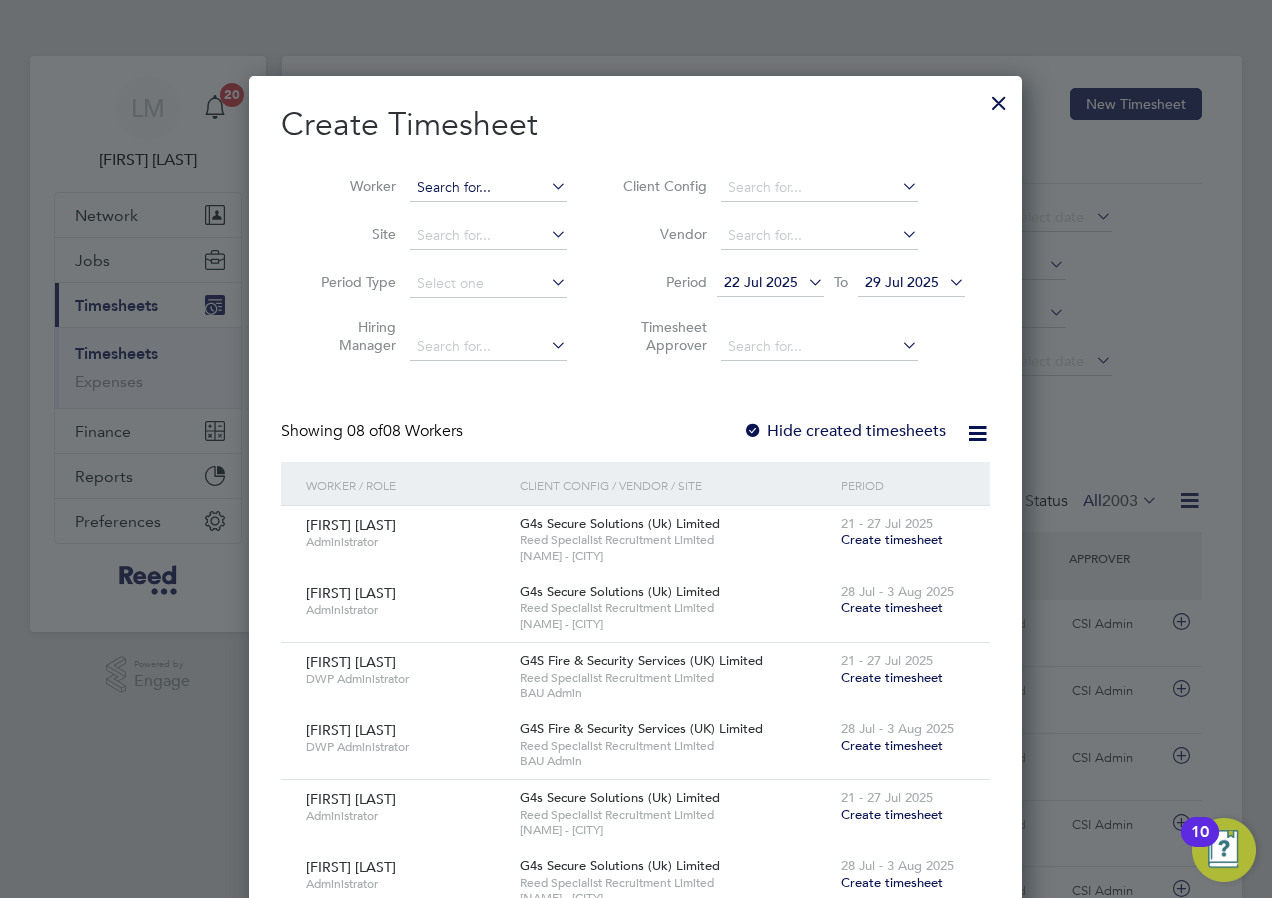 click at bounding box center (488, 188) 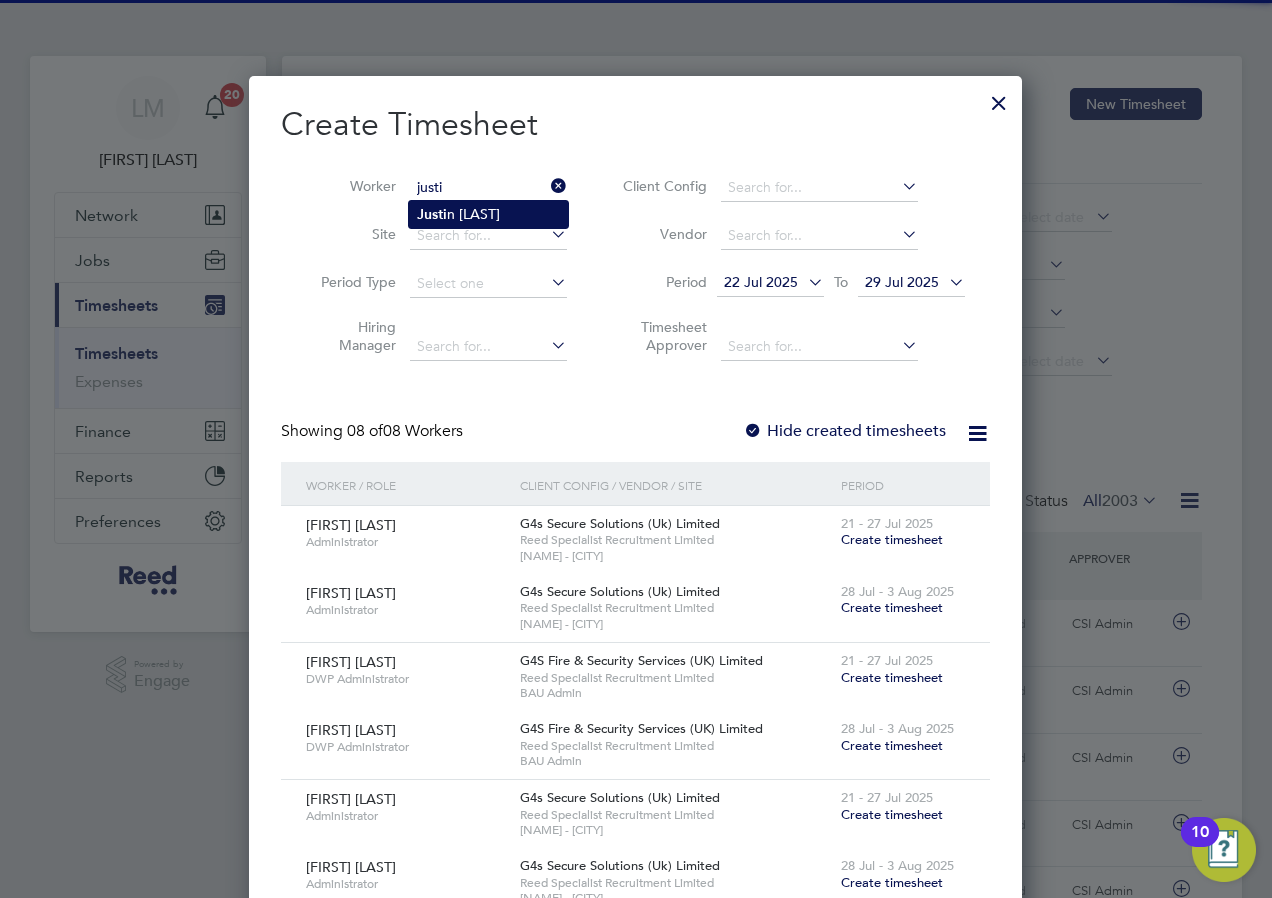 click on "[FIRST] [LAST]" 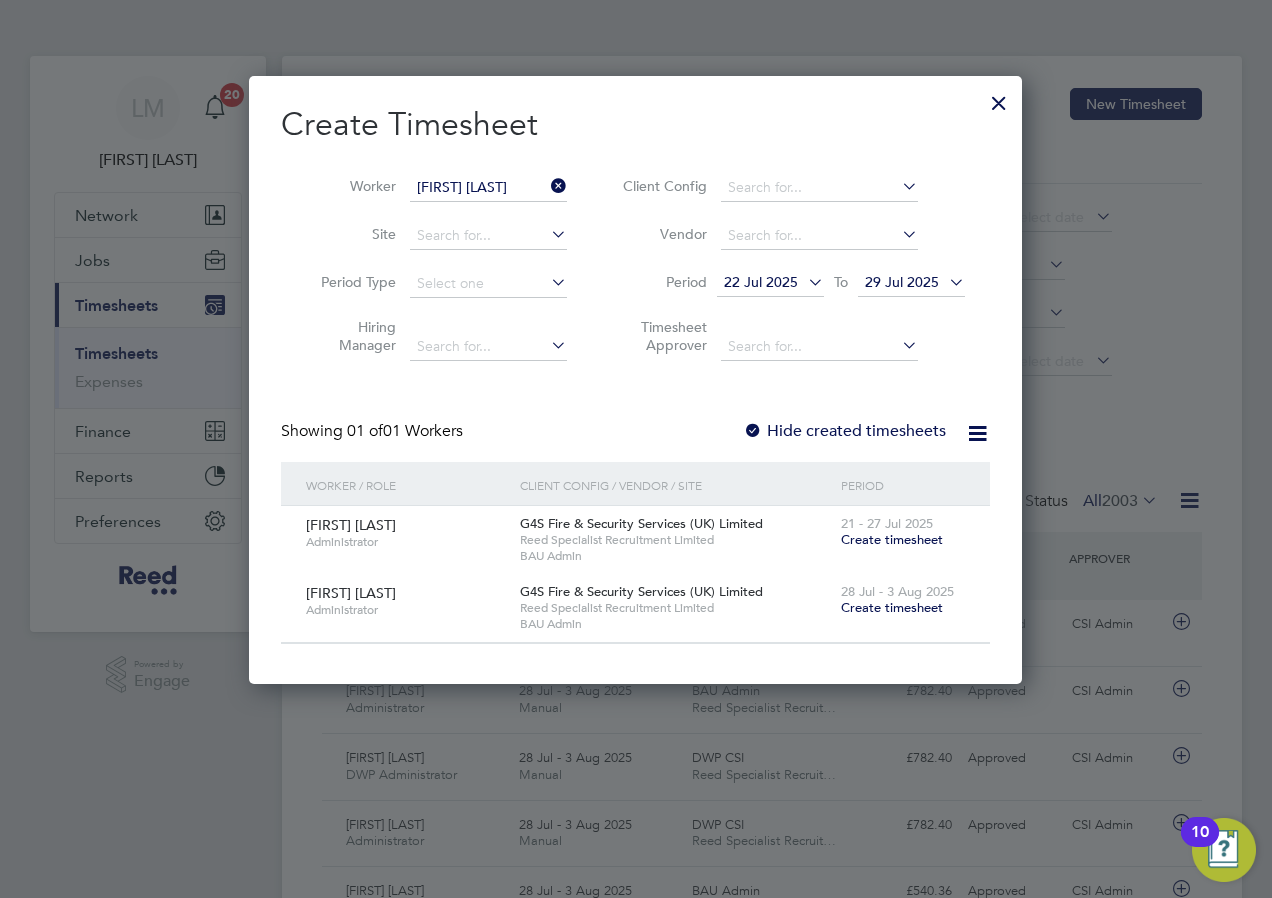 click on "Create timesheet" at bounding box center (892, 607) 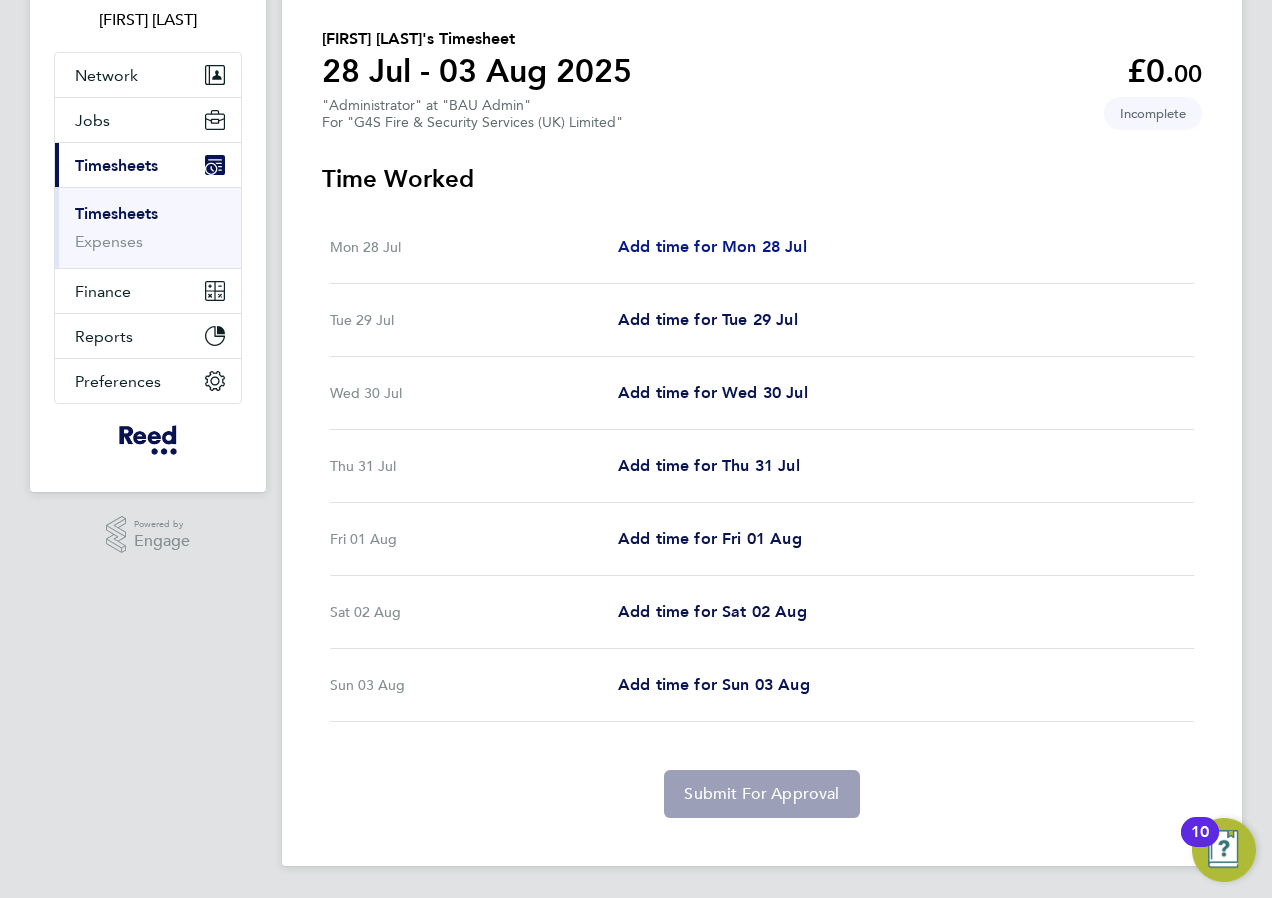 click on "Add time for Mon 28 Jul" at bounding box center [712, 246] 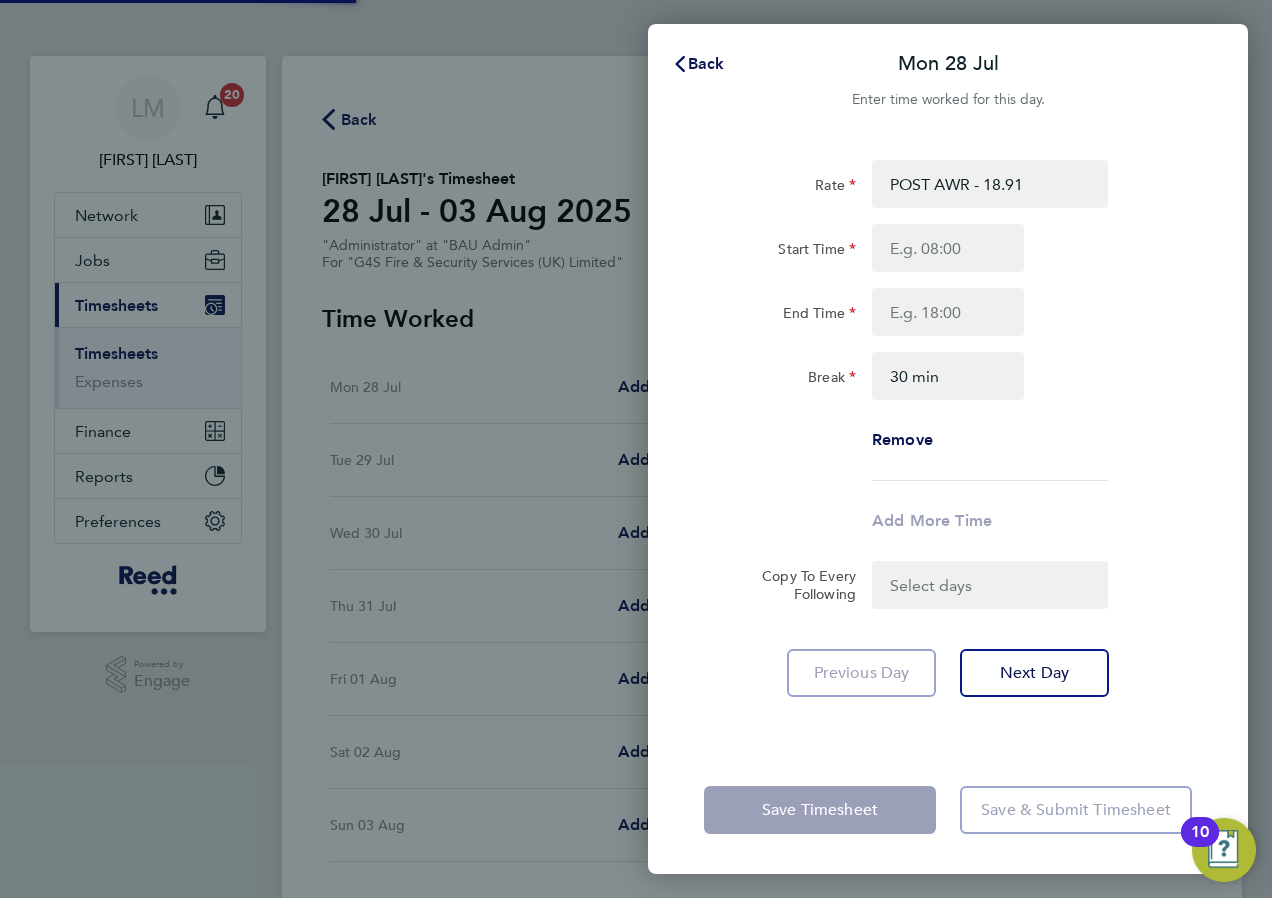 scroll, scrollTop: 0, scrollLeft: 0, axis: both 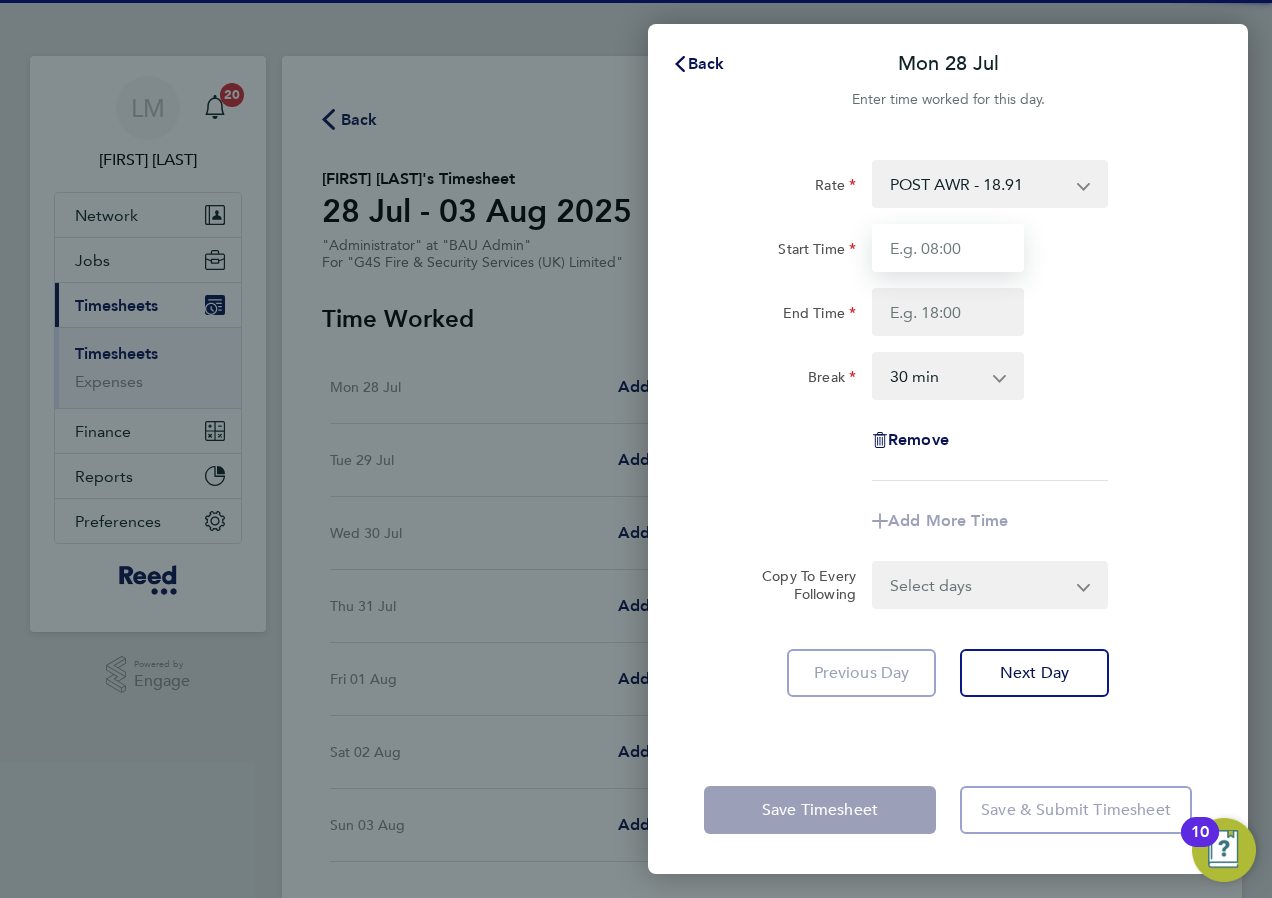 click on "Start Time" at bounding box center (948, 248) 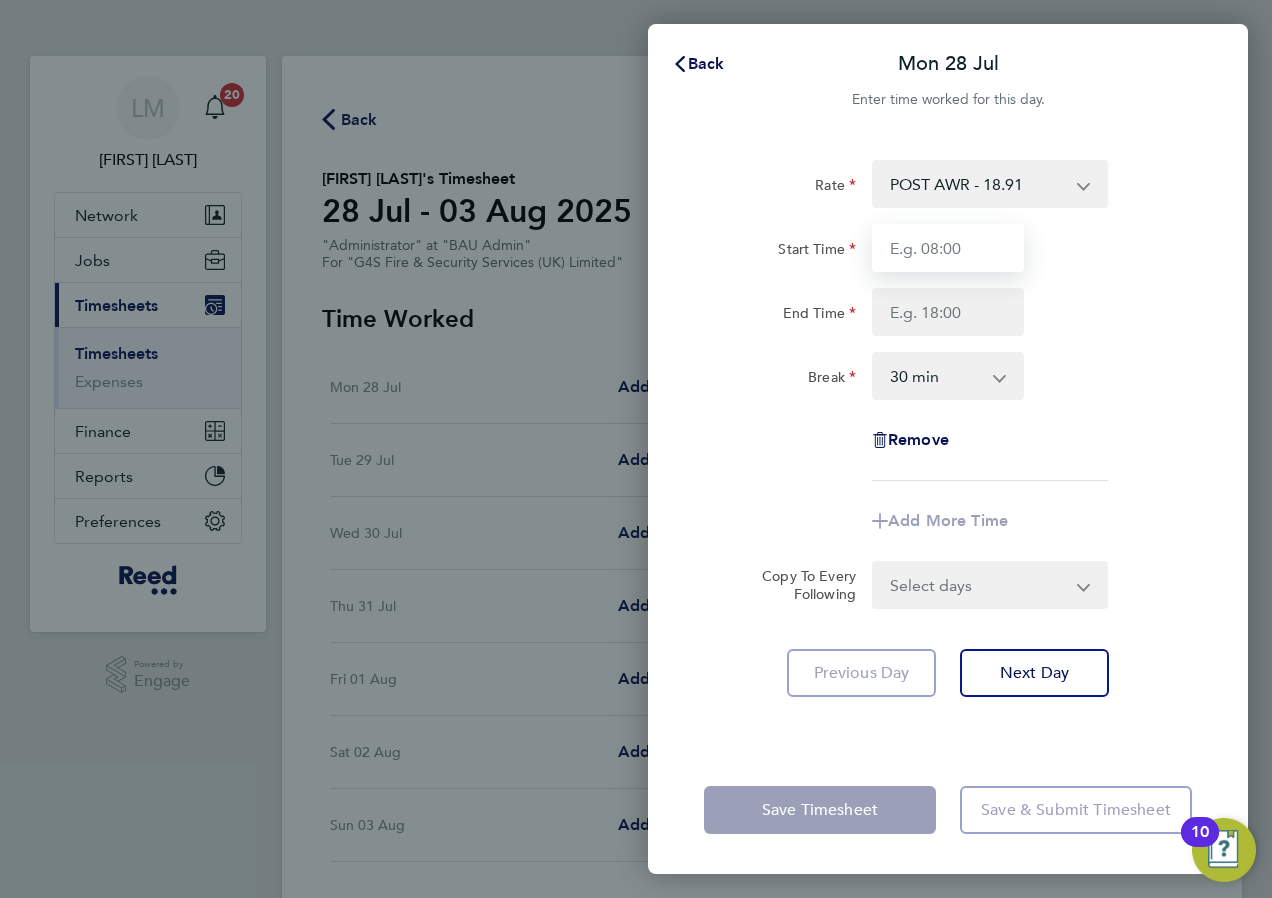 type on "08:30" 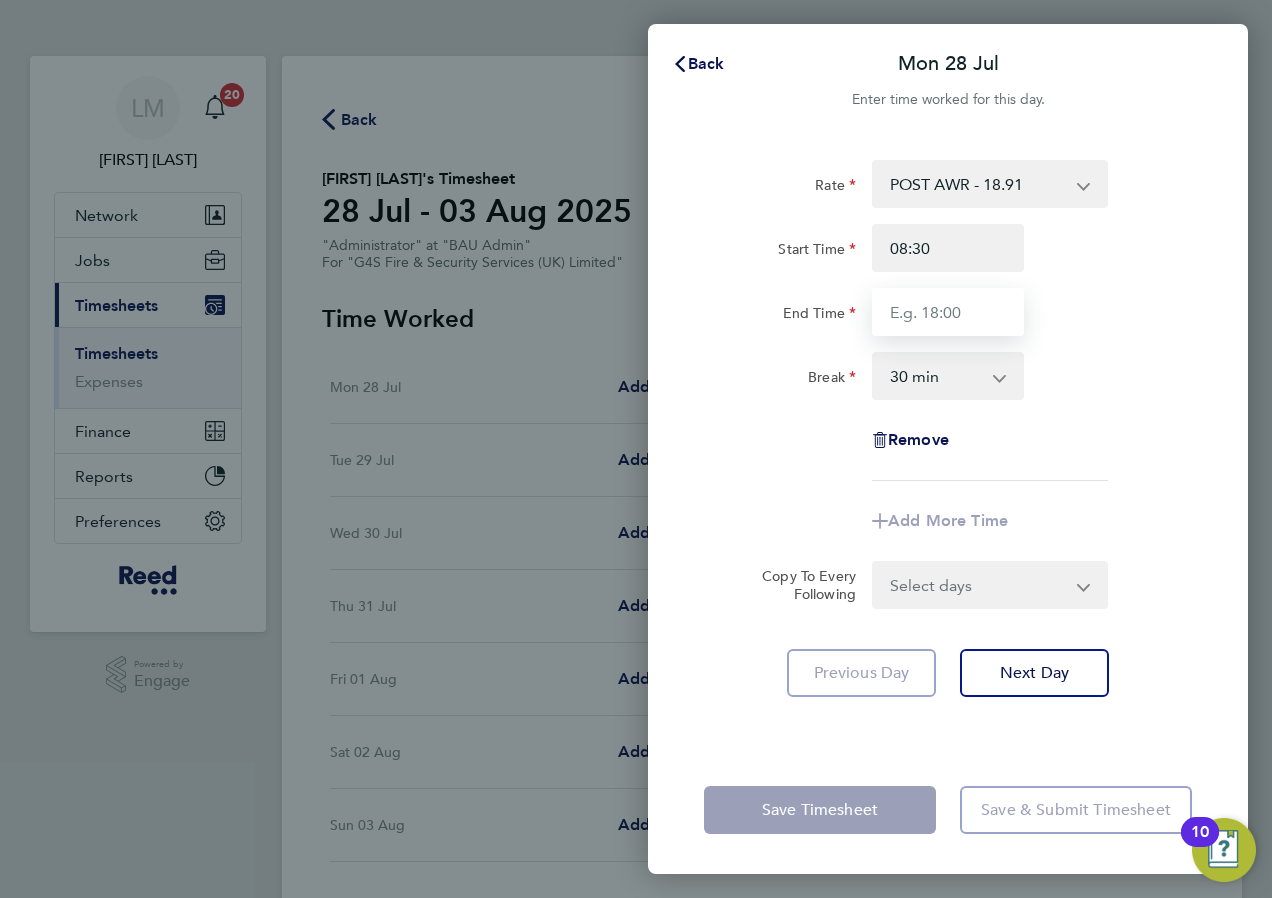 type on "17:00" 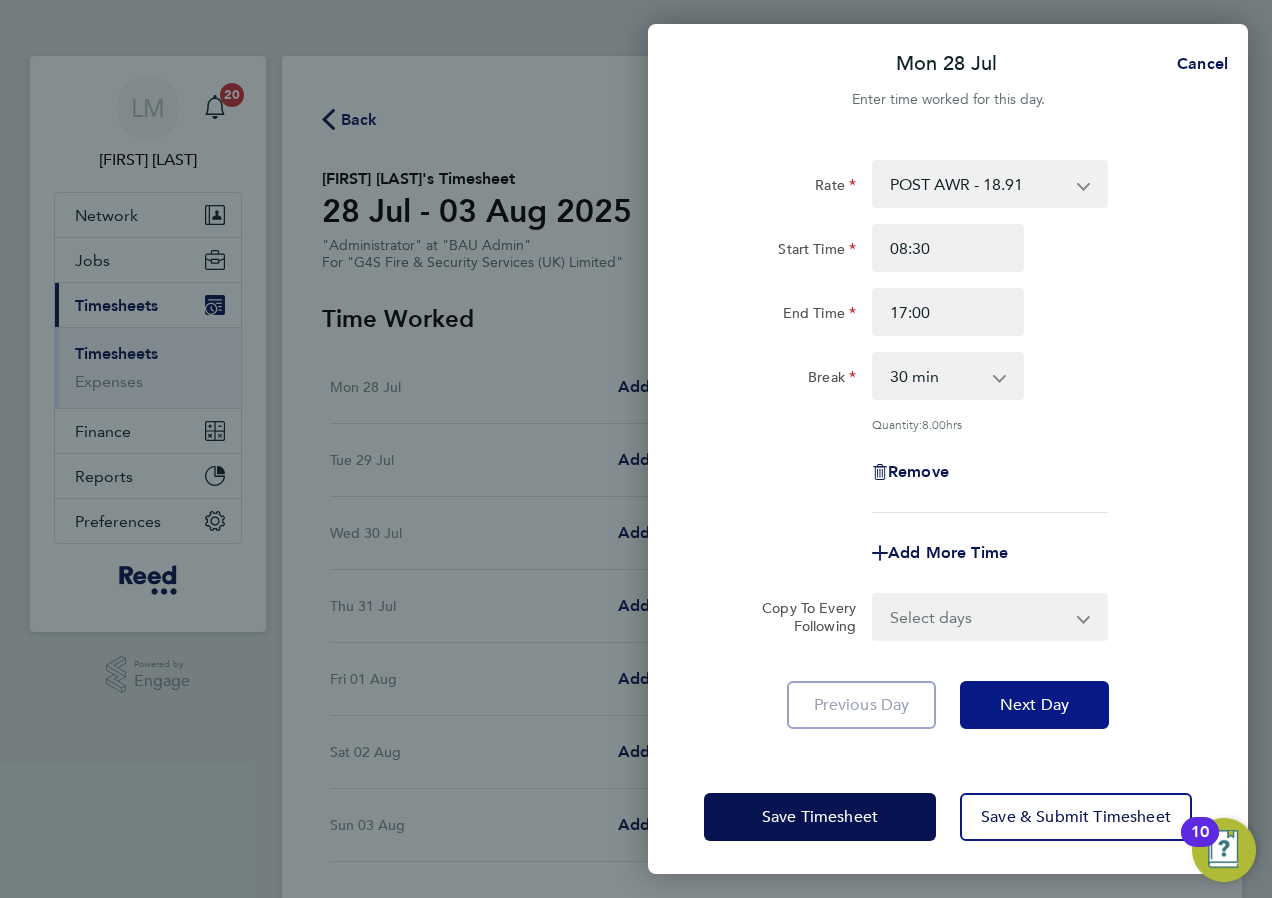 click on "Next Day" 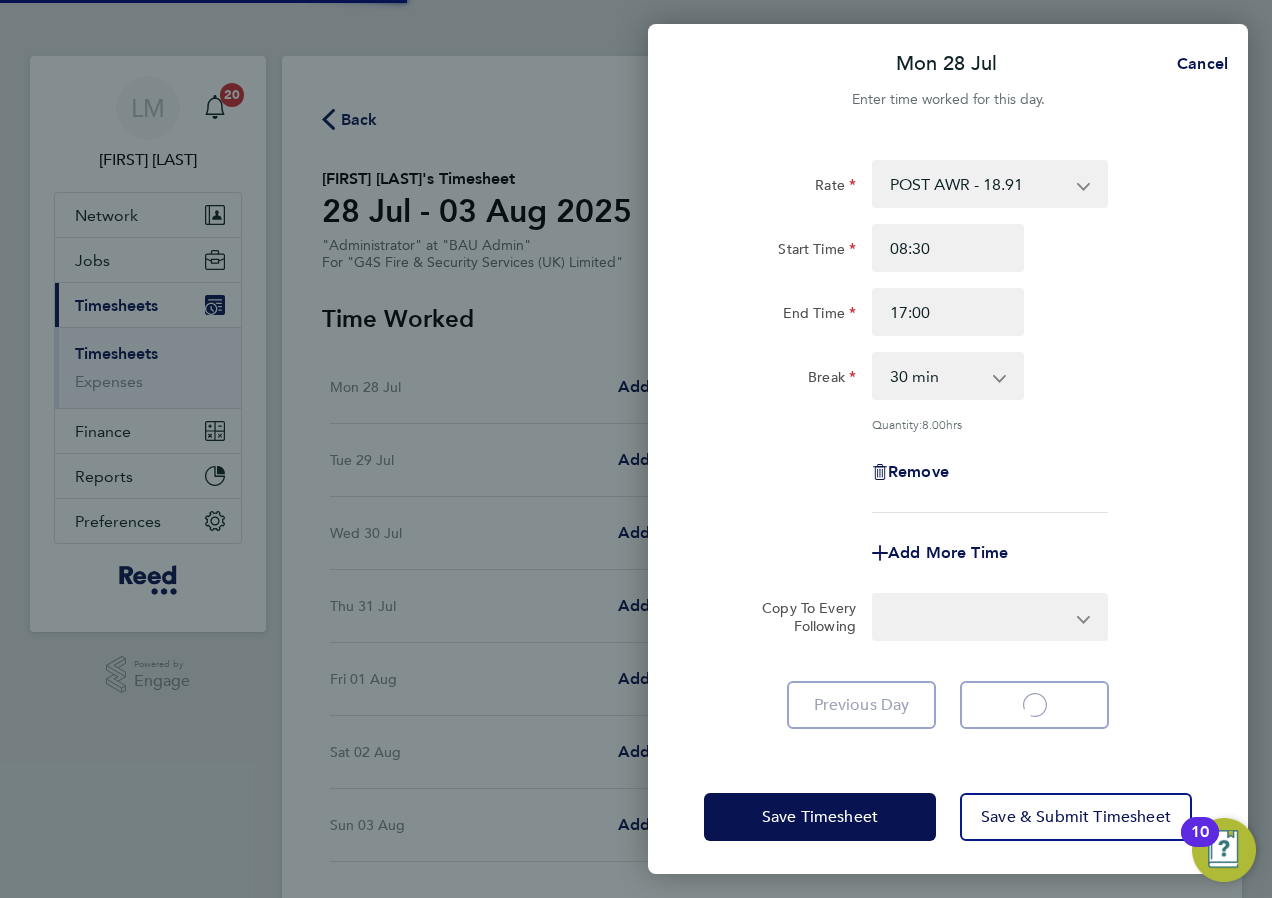 select on "30" 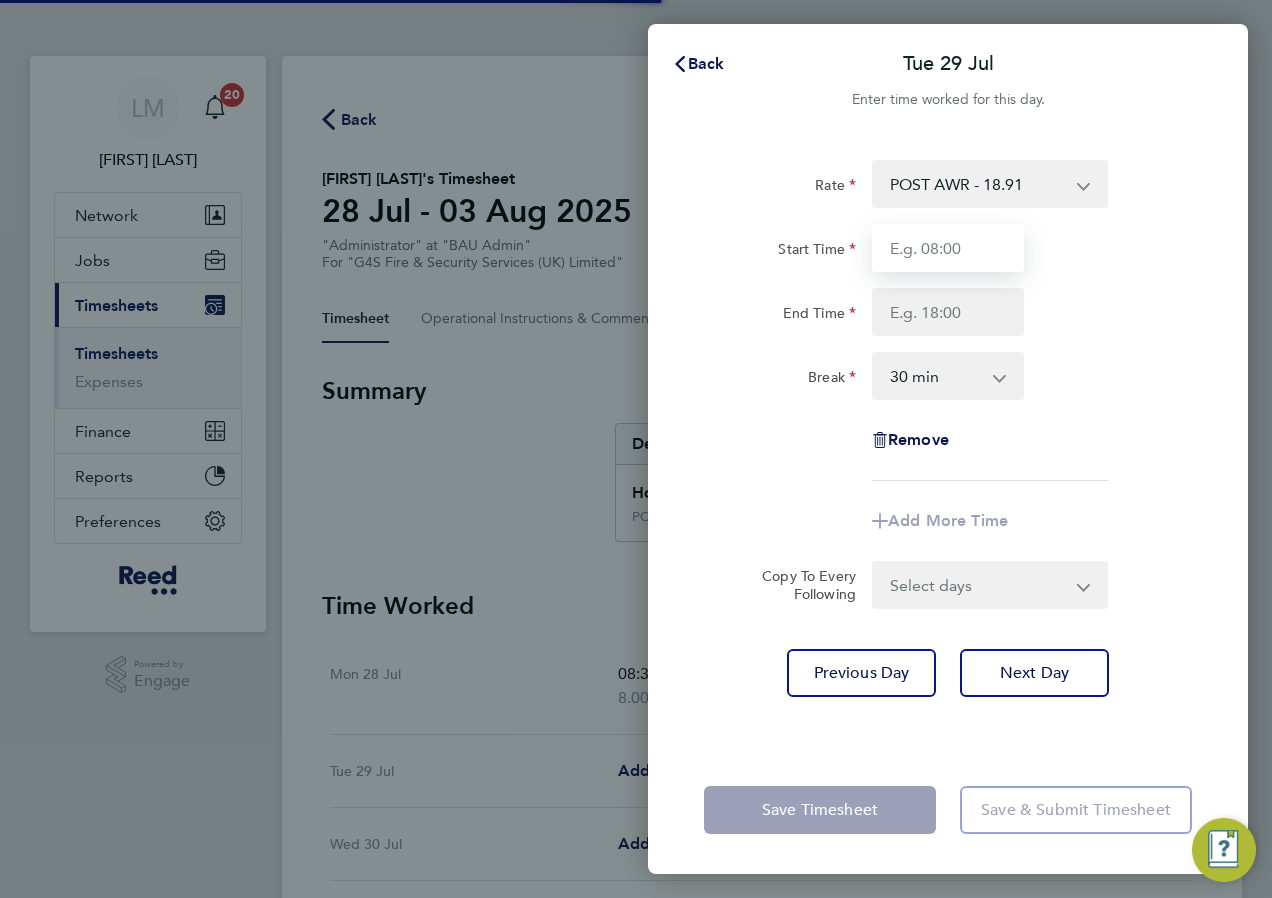 click on "Start Time" at bounding box center (948, 248) 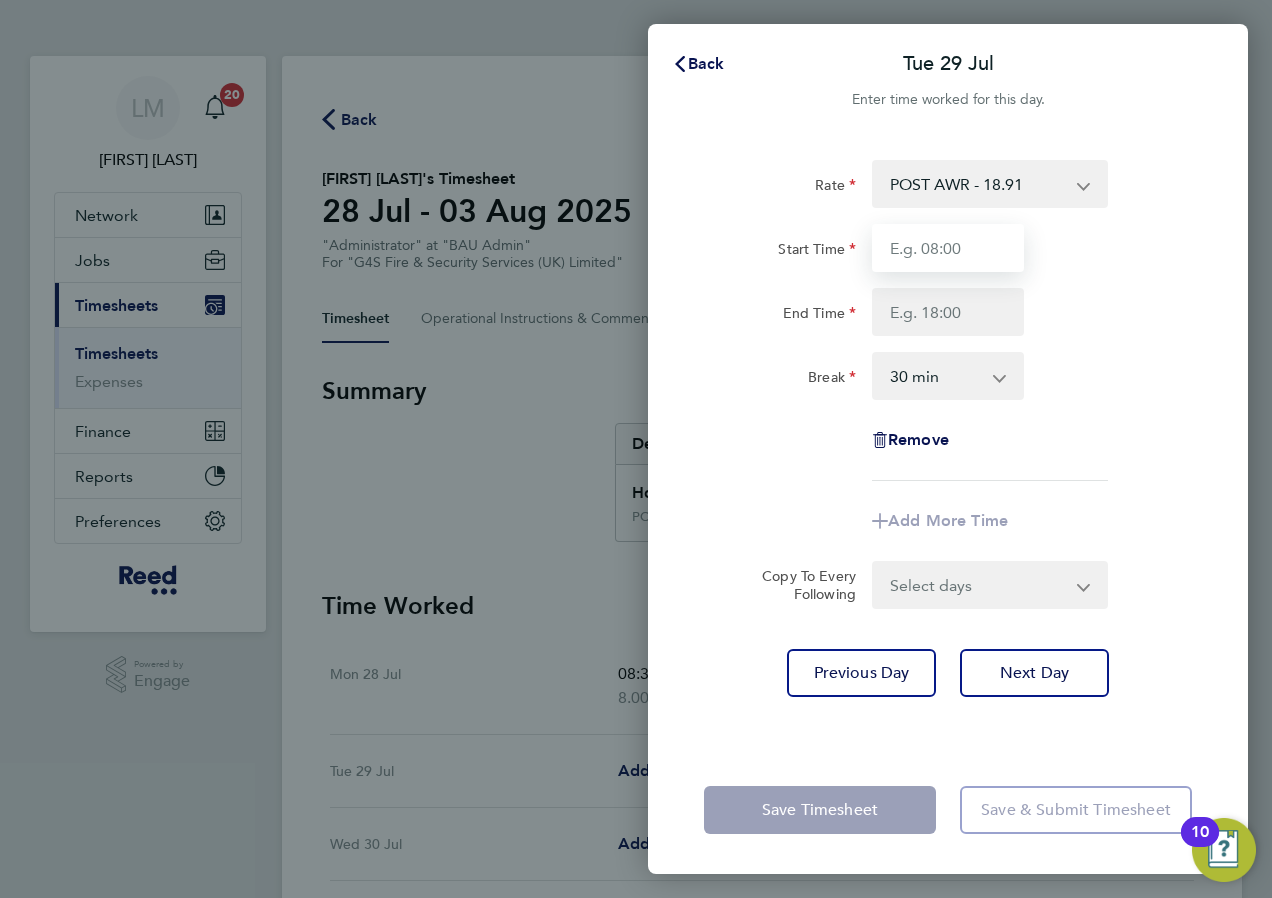 type on "08:30" 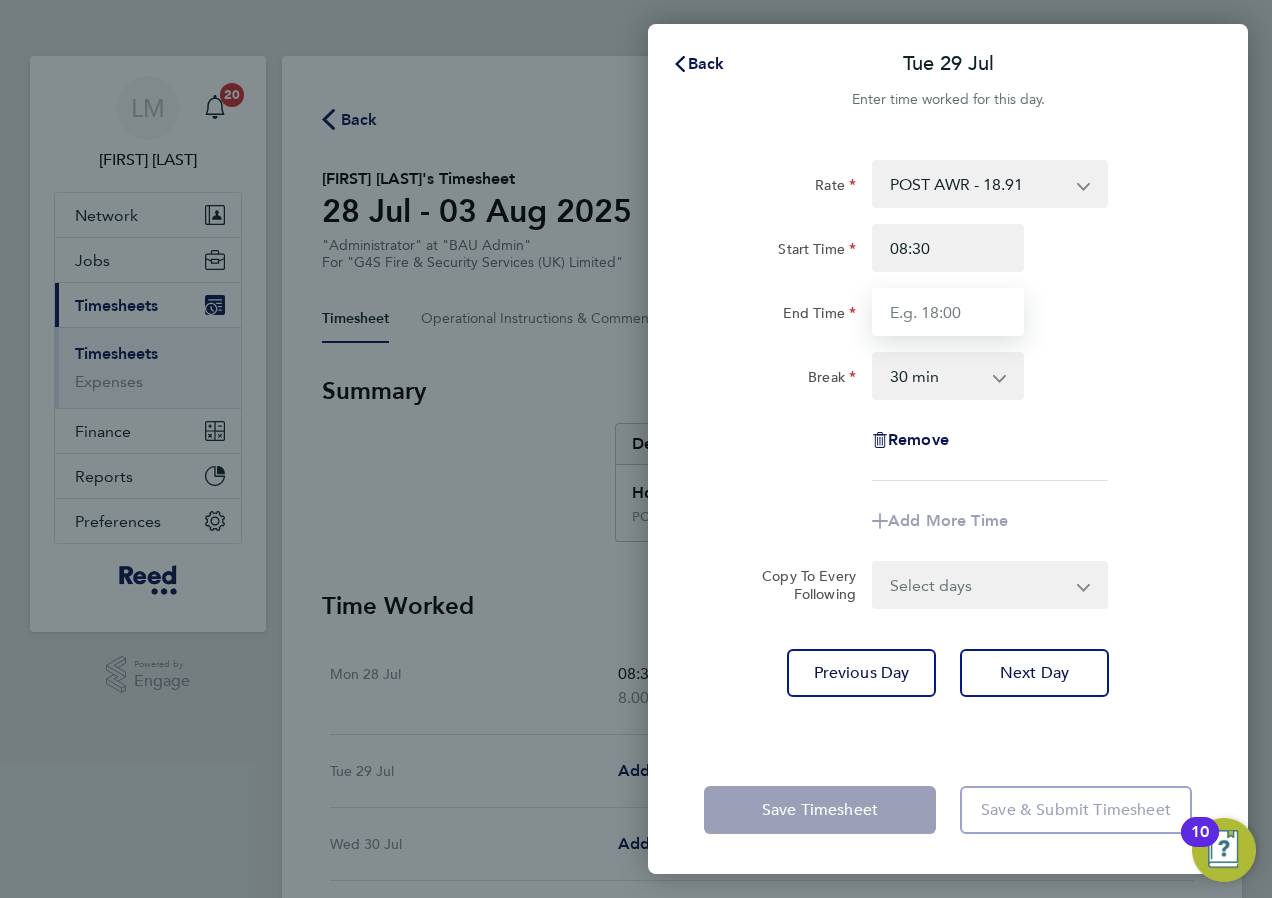 type on "17:00" 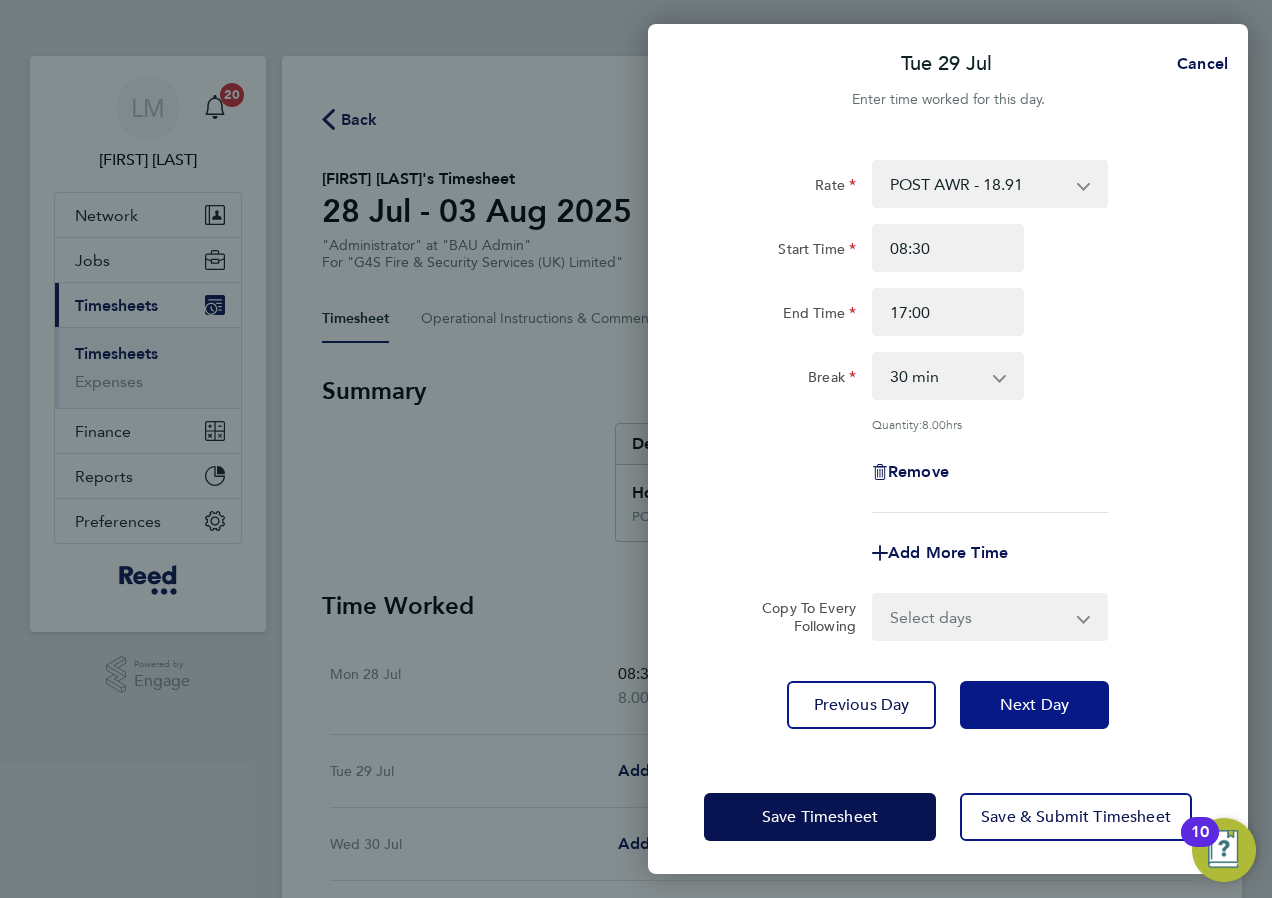 click on "Next Day" 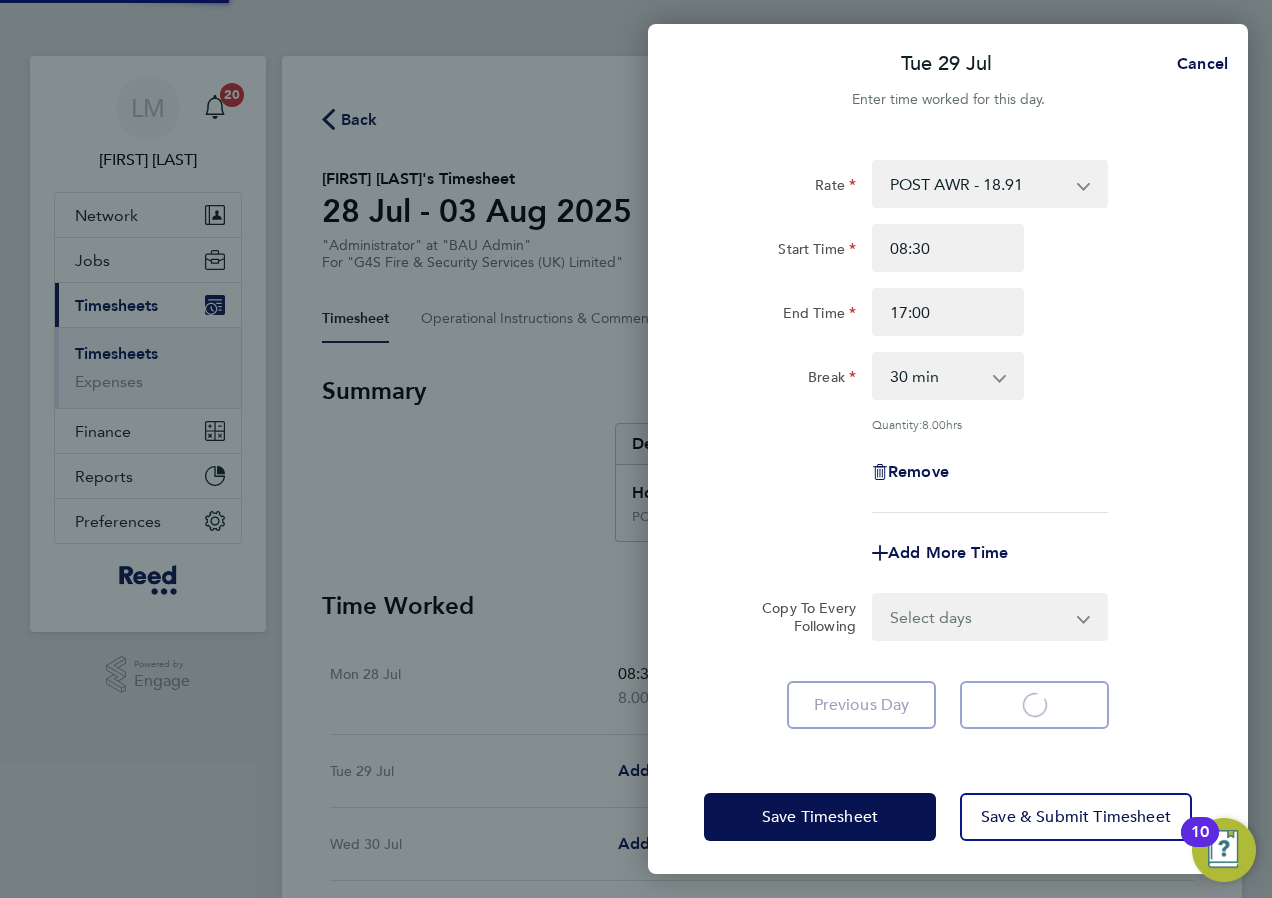 select on "30" 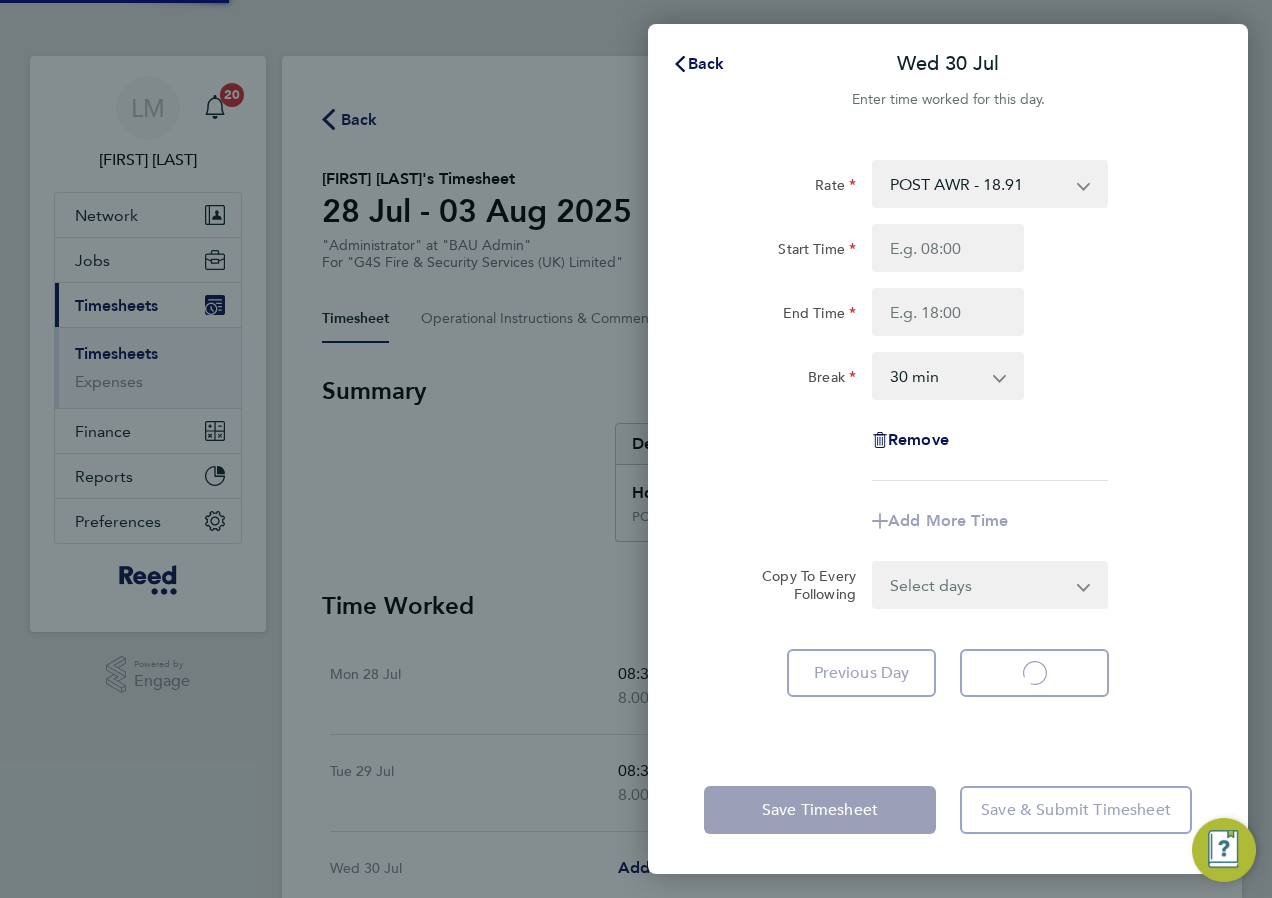 select on "30" 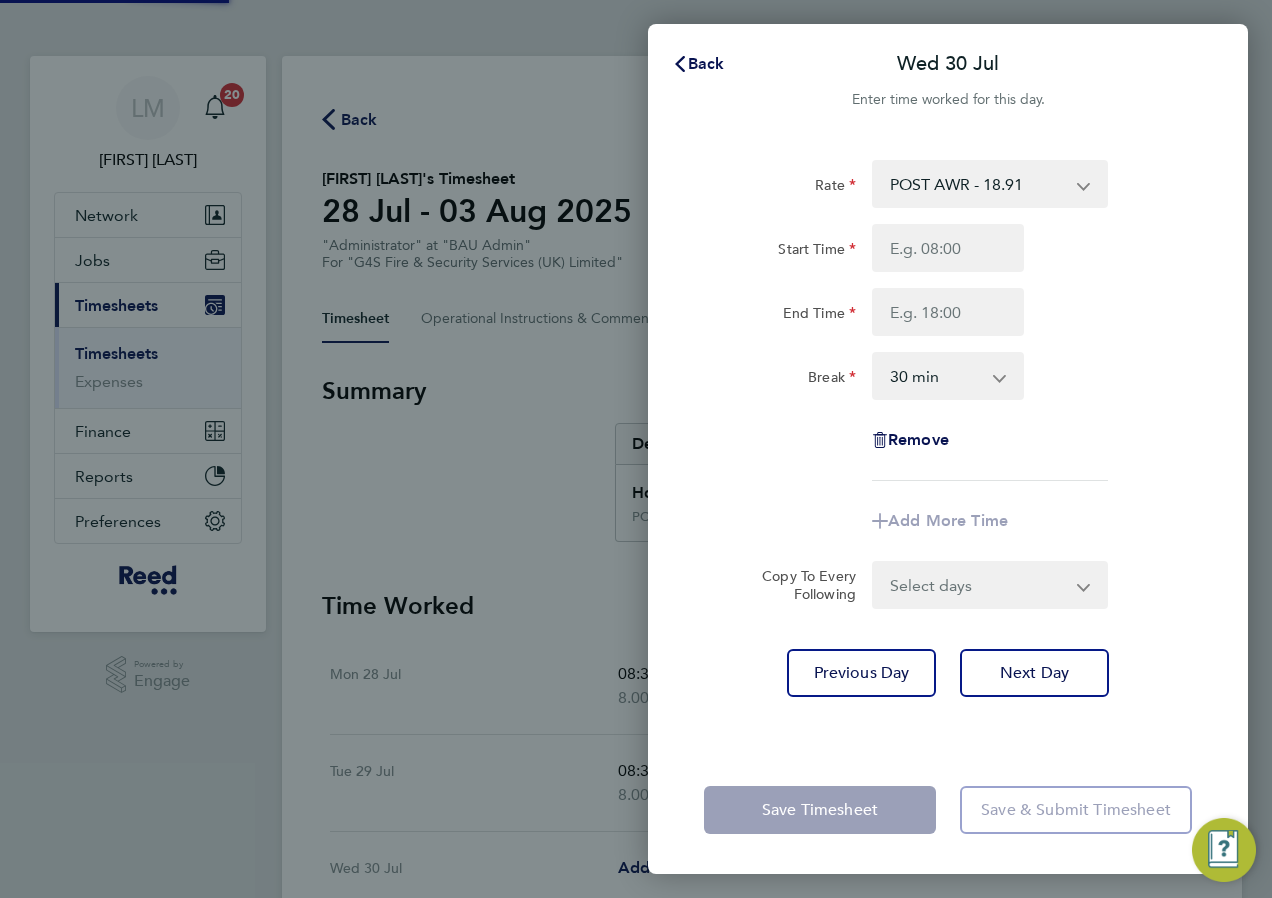 click on "Start Time" at bounding box center [948, 248] 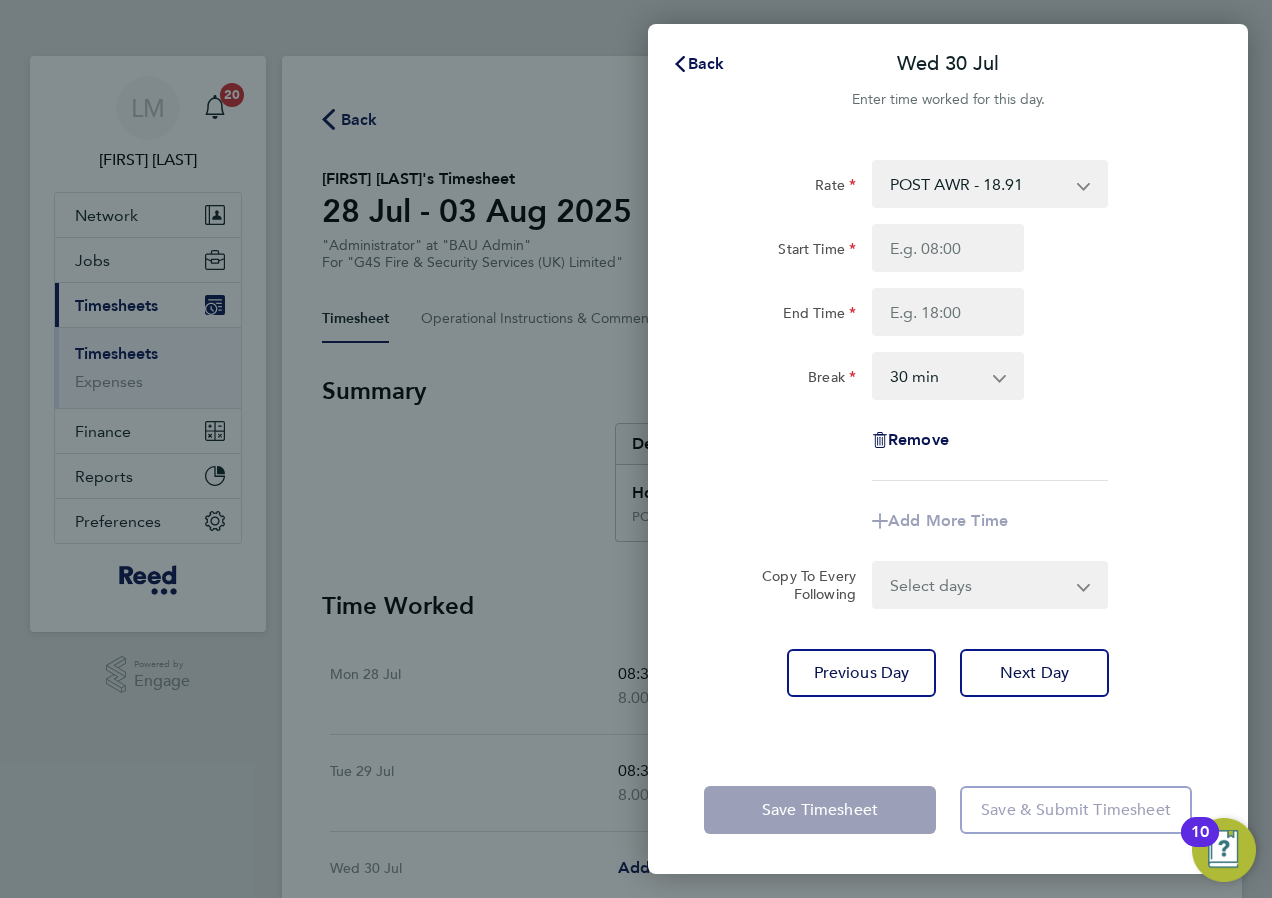 type on "08:30" 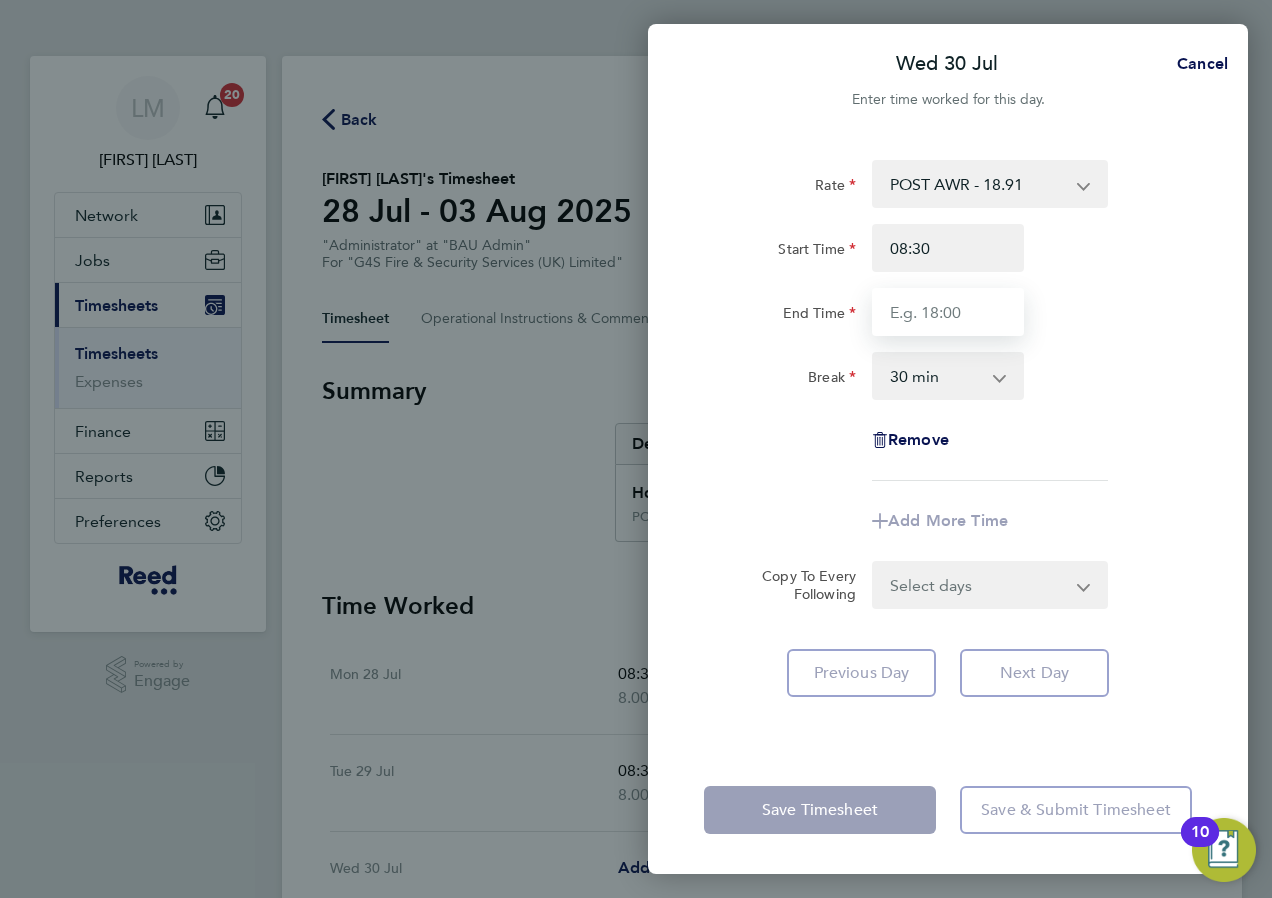 click on "End Time" at bounding box center [948, 312] 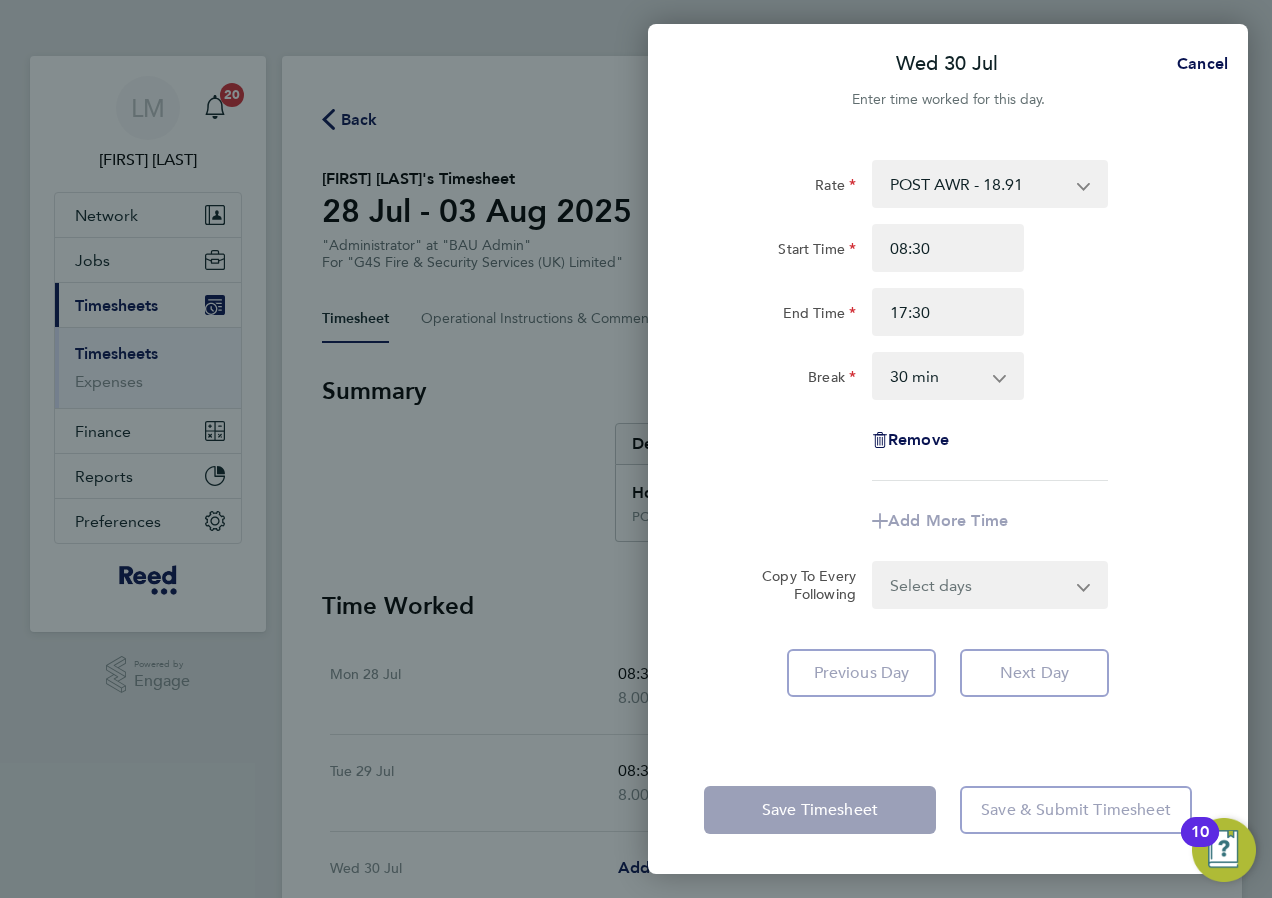 click on "Rate  POST AWR - 18.91   Night   Basic   Weekend   OOH   Night Hourly Rate   Weekend Hourly Rate
Start Time 08:30 End Time 17:30 Break  0 min   15 min   30 min   45 min   60 min   75 min   90 min
Remove" 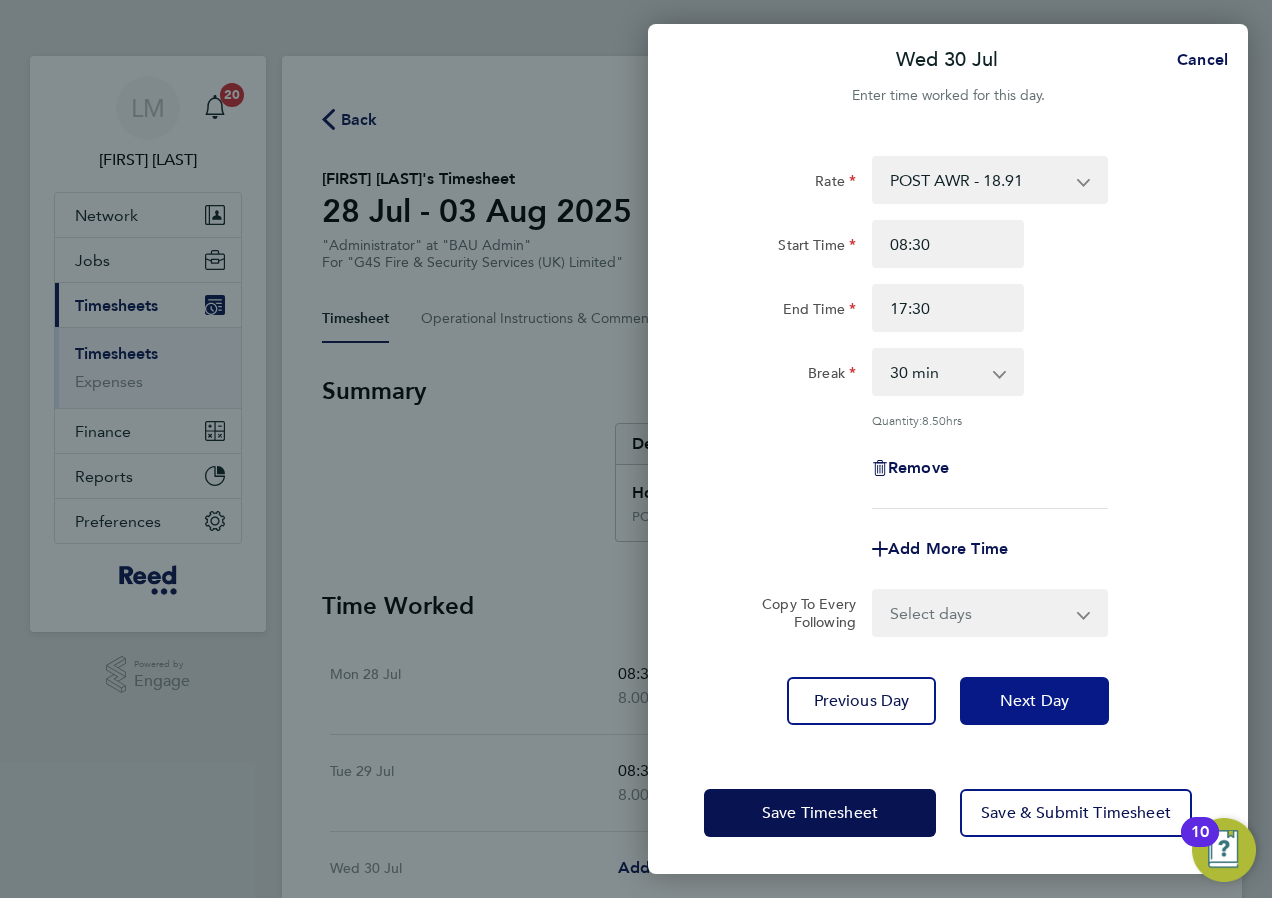 scroll, scrollTop: 5, scrollLeft: 0, axis: vertical 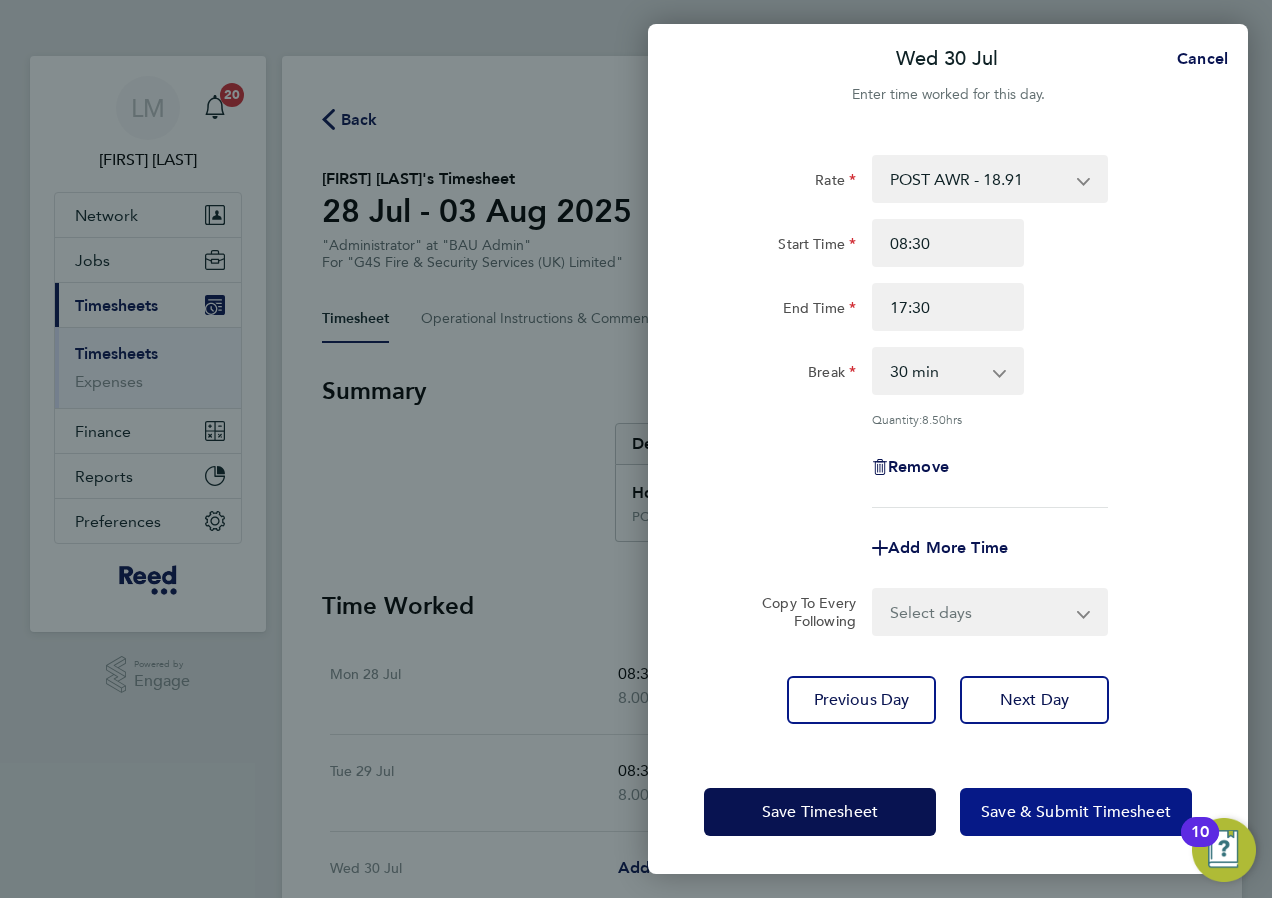 click on "Save & Submit Timesheet" 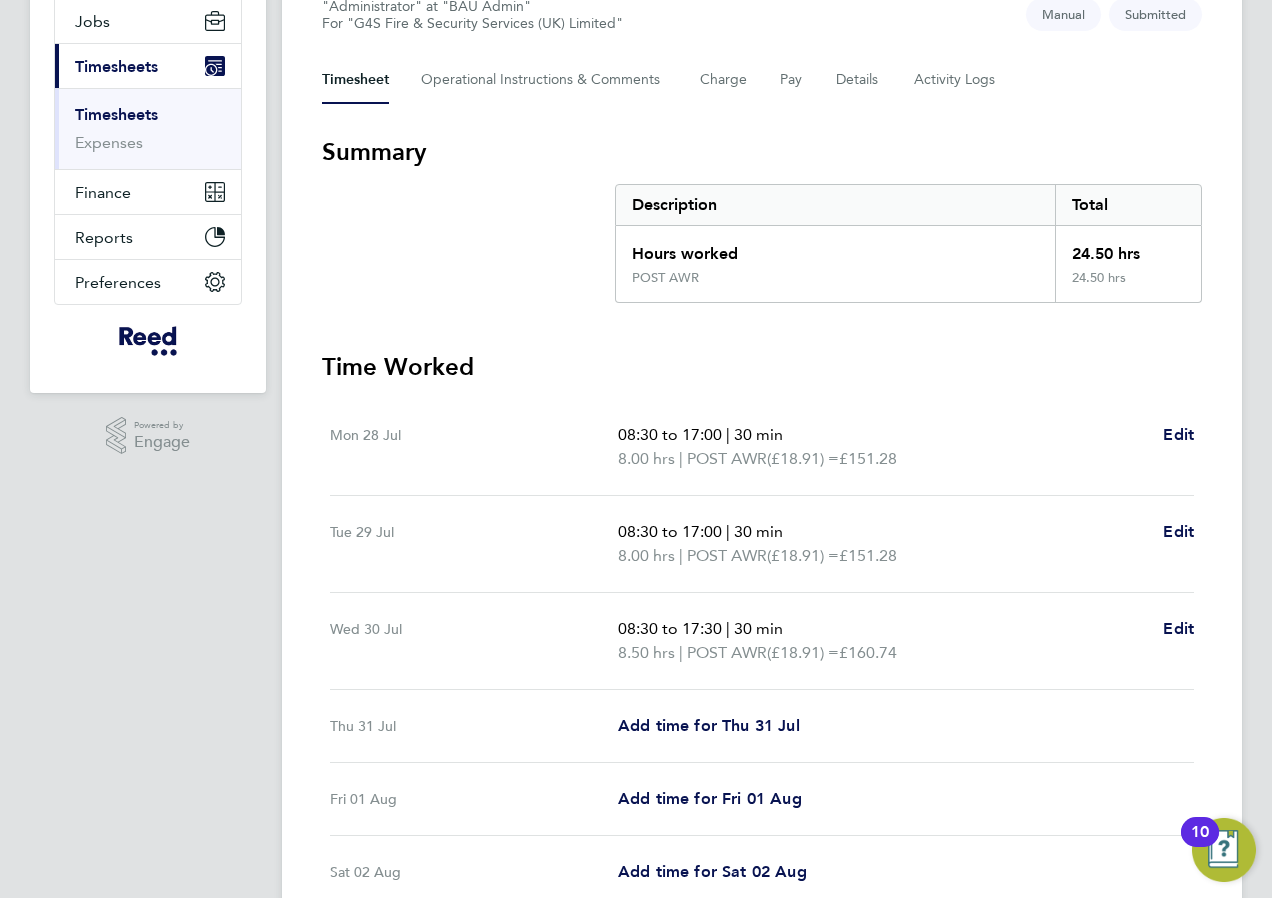 scroll, scrollTop: 400, scrollLeft: 0, axis: vertical 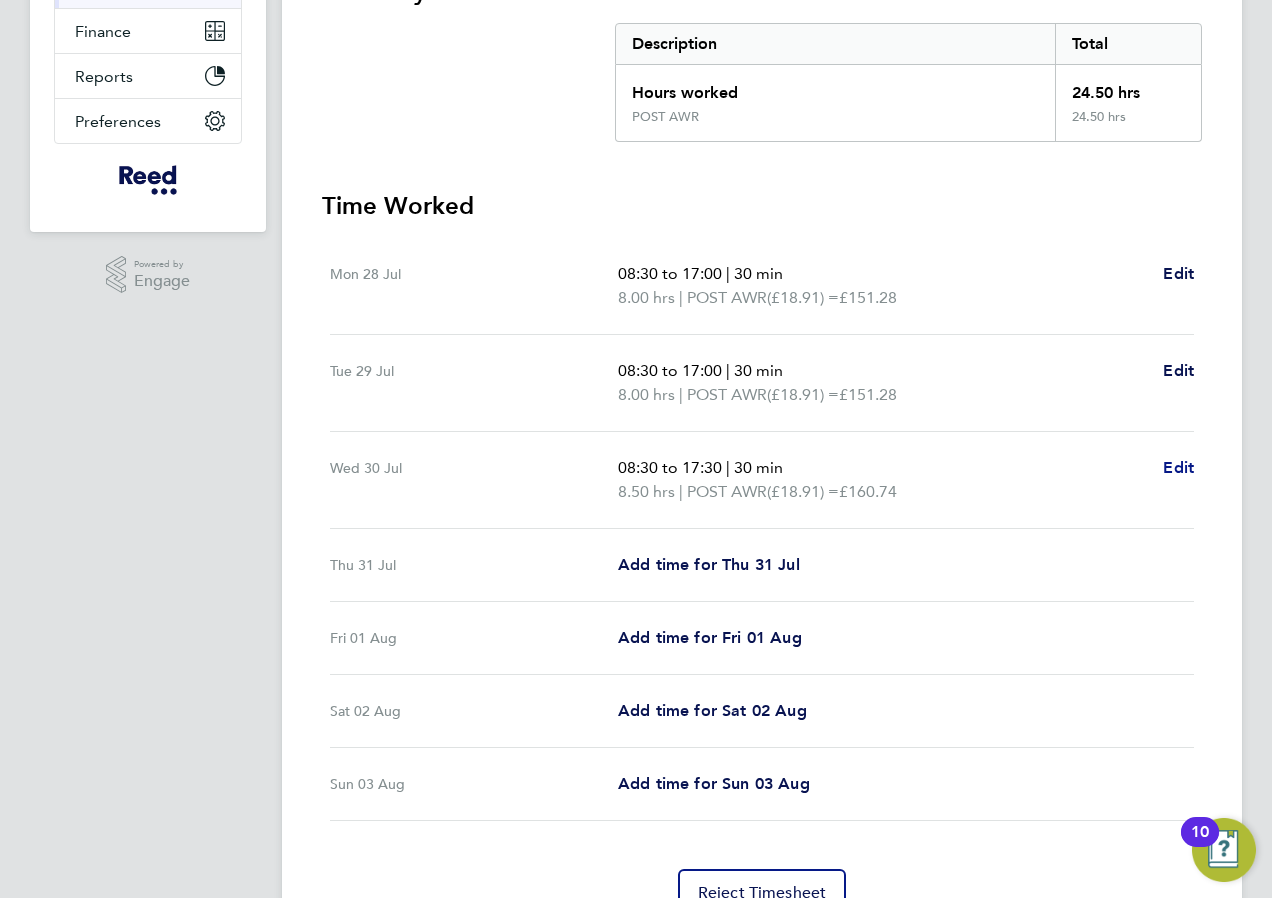 click on "Edit" at bounding box center [1178, 467] 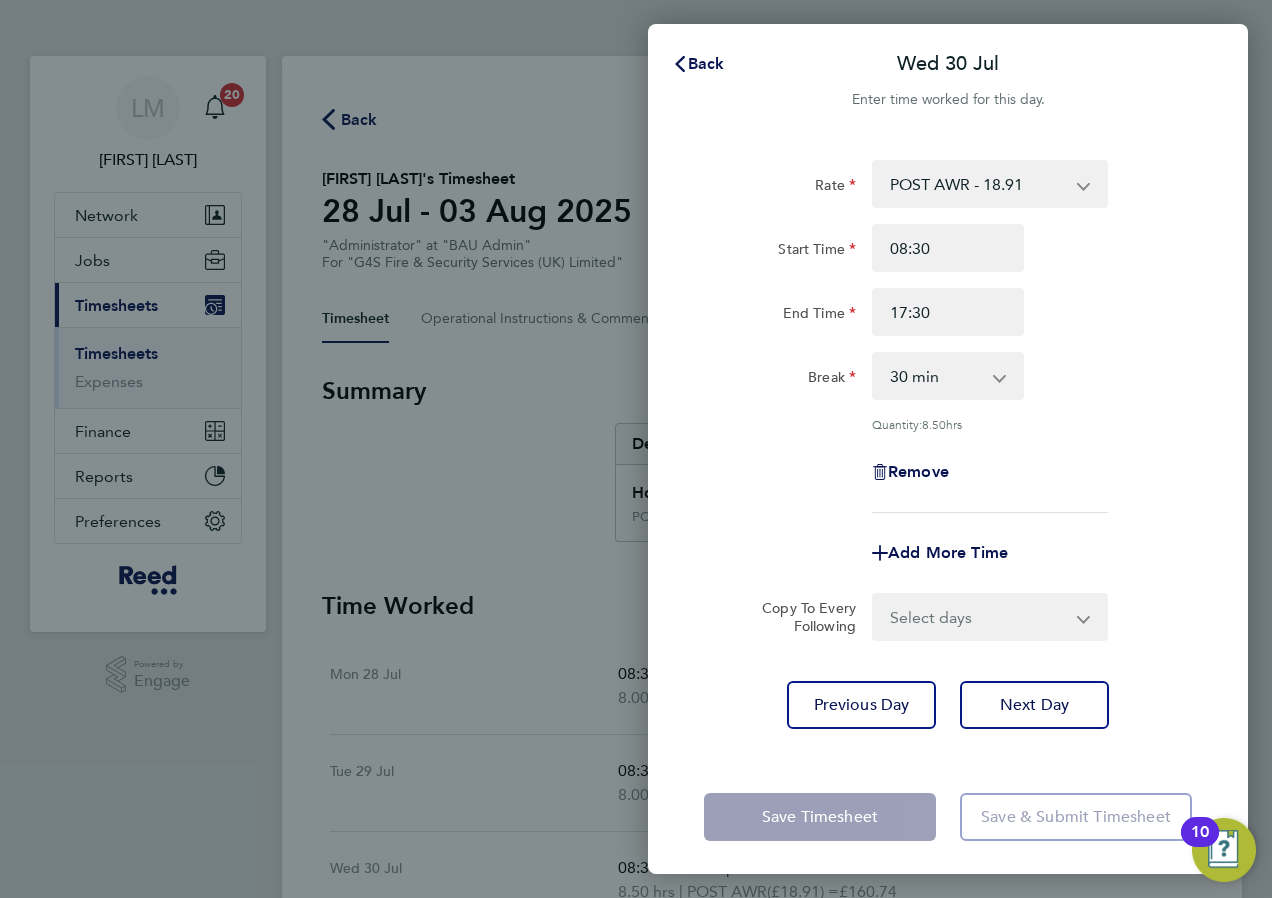 scroll, scrollTop: 0, scrollLeft: 0, axis: both 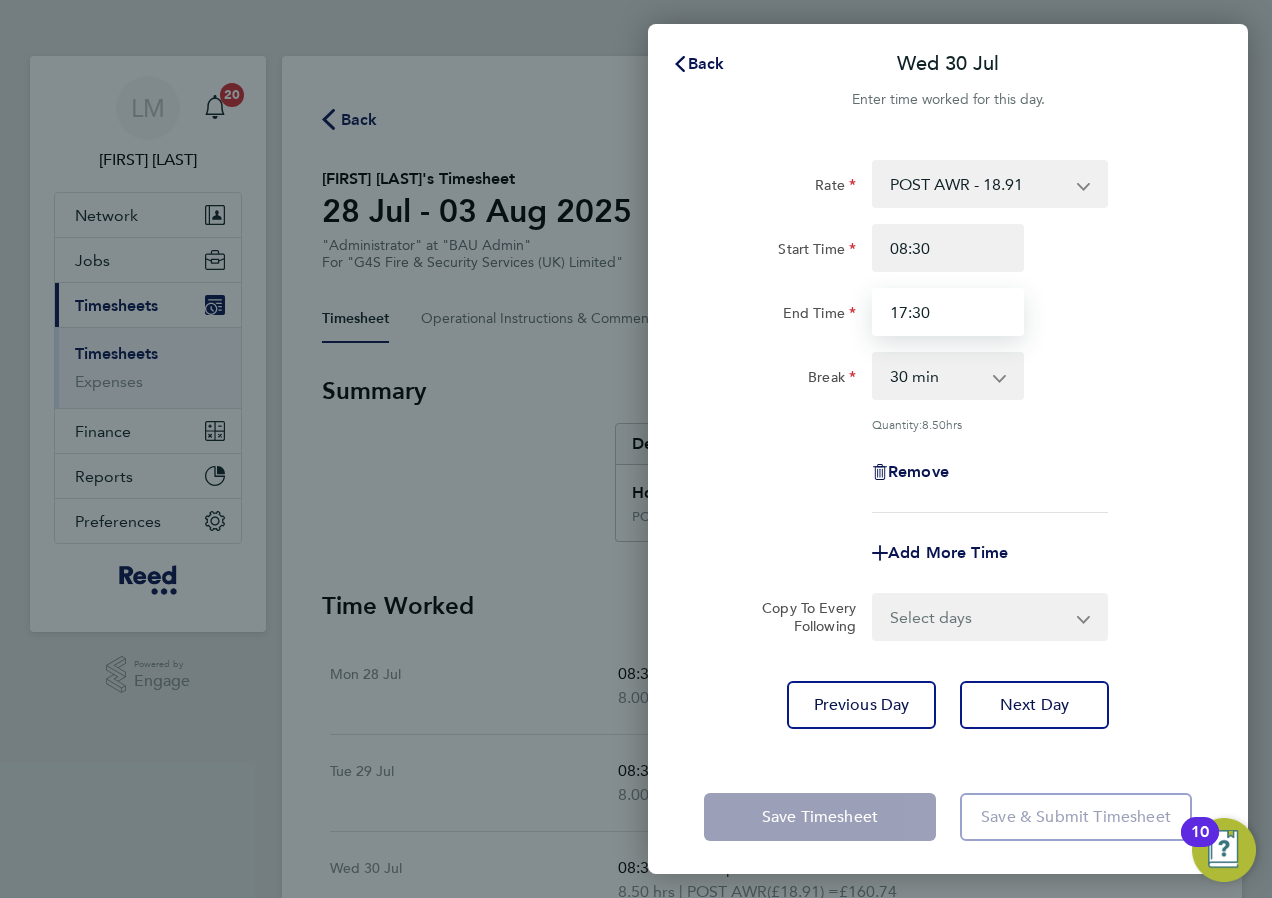 click on "17:30" at bounding box center (948, 312) 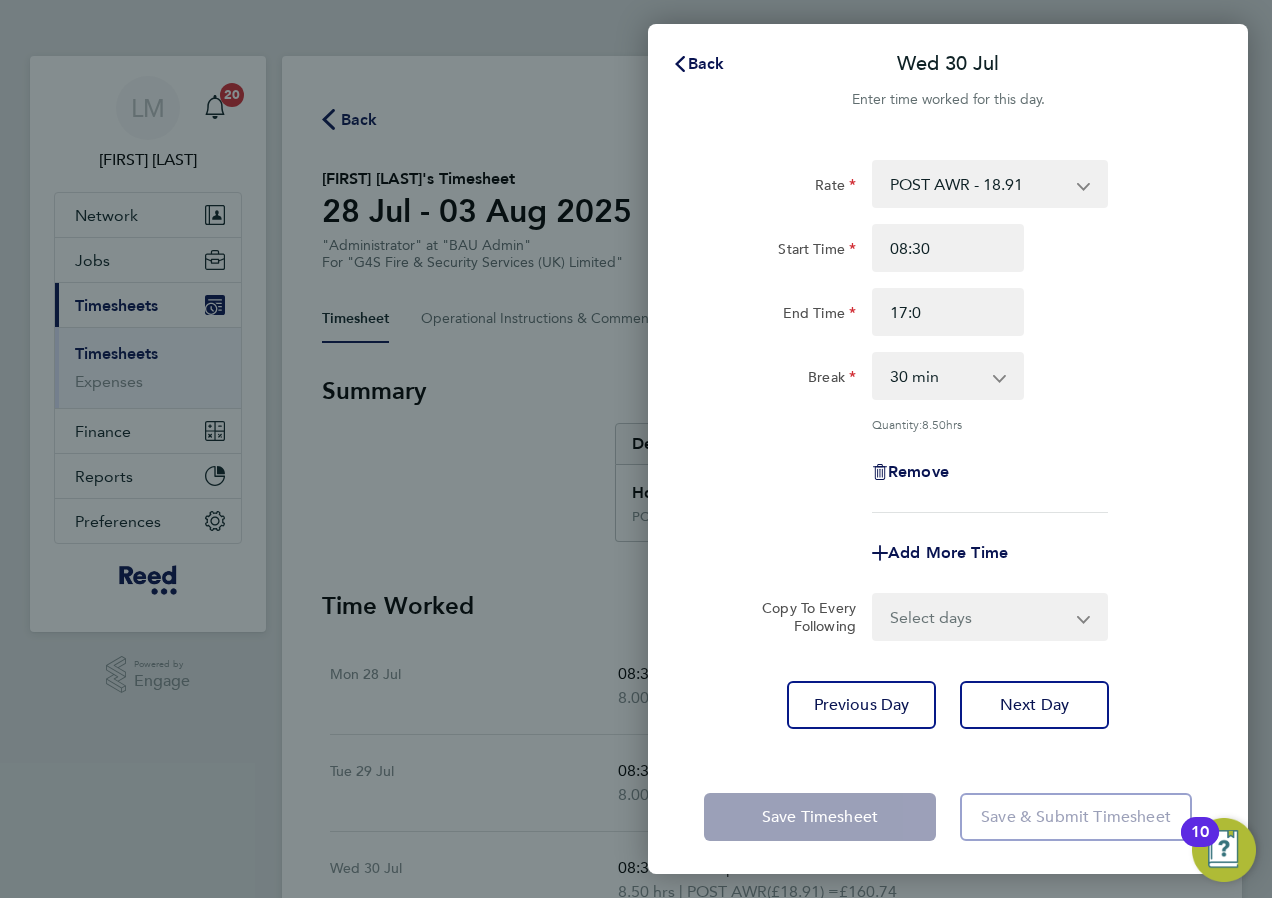 click on "Start Time 08:30" 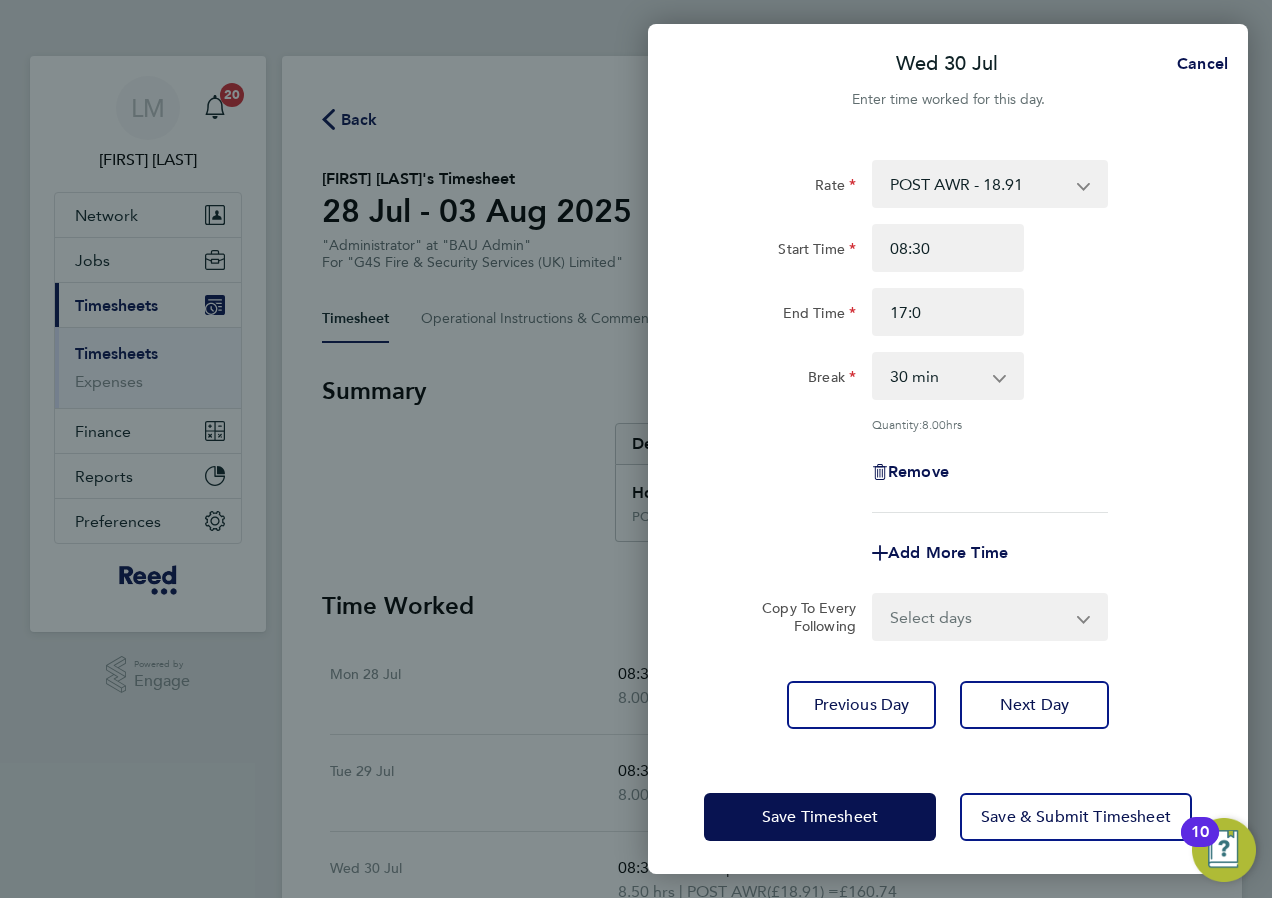 scroll, scrollTop: 5, scrollLeft: 0, axis: vertical 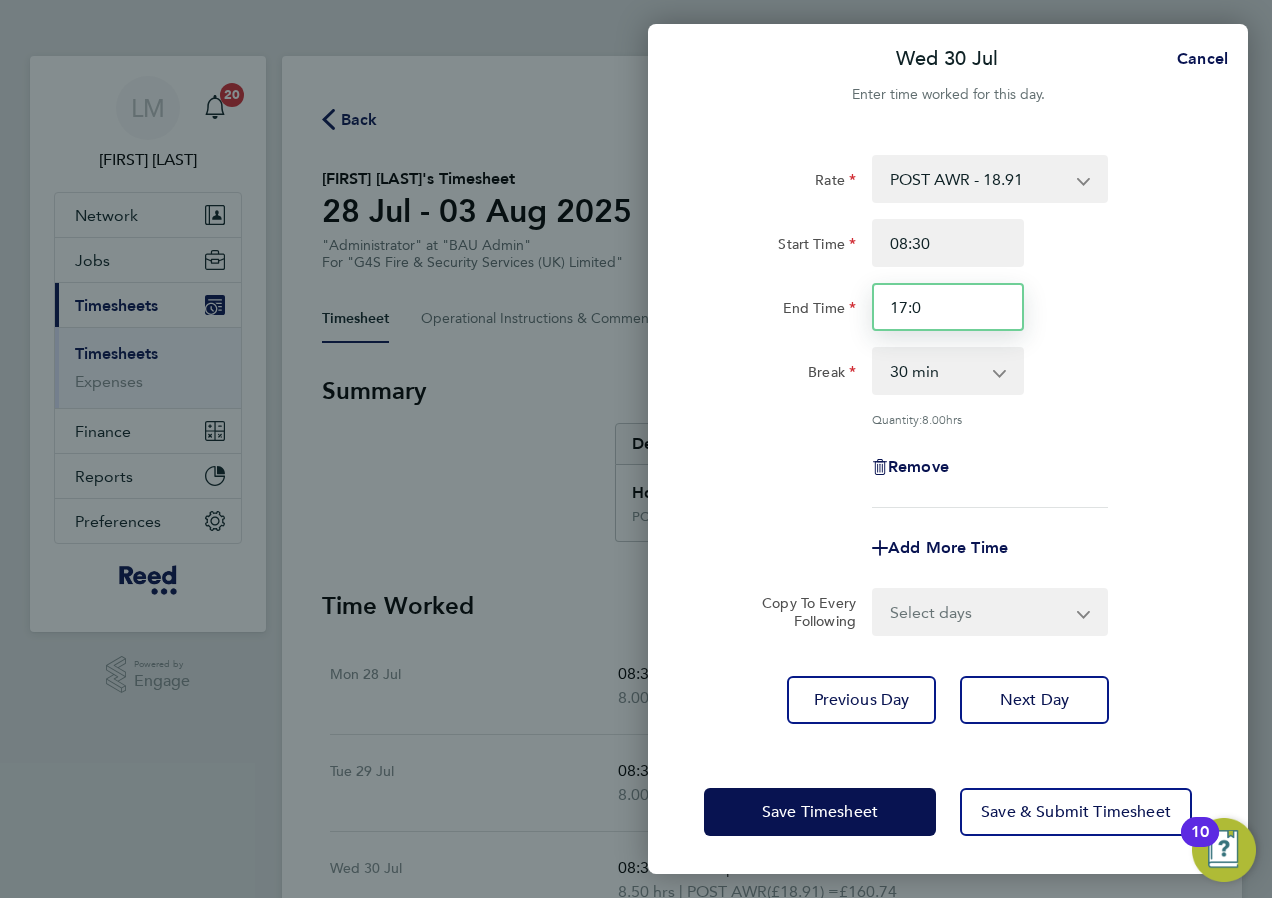 click on "17:0" at bounding box center (948, 307) 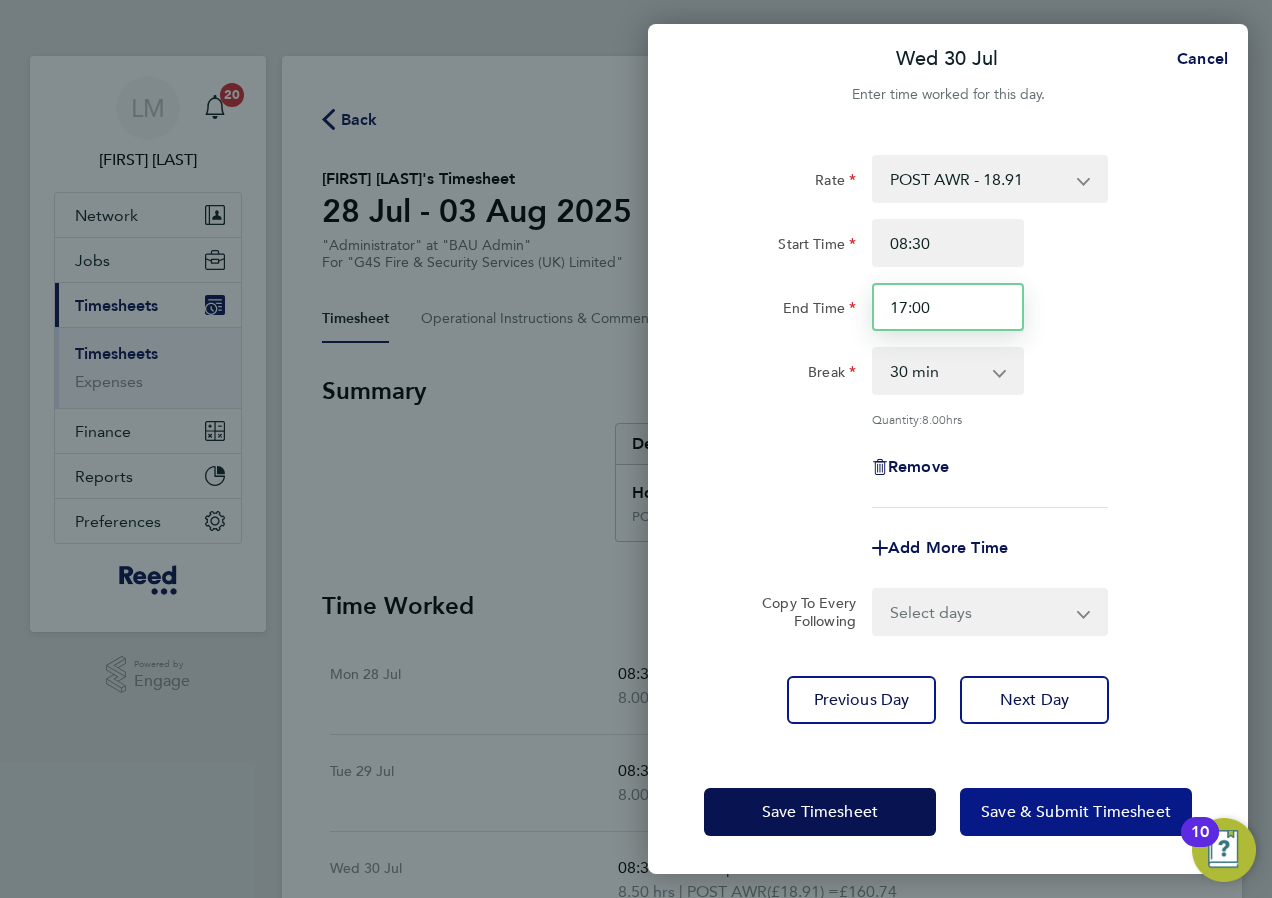 type on "17:00" 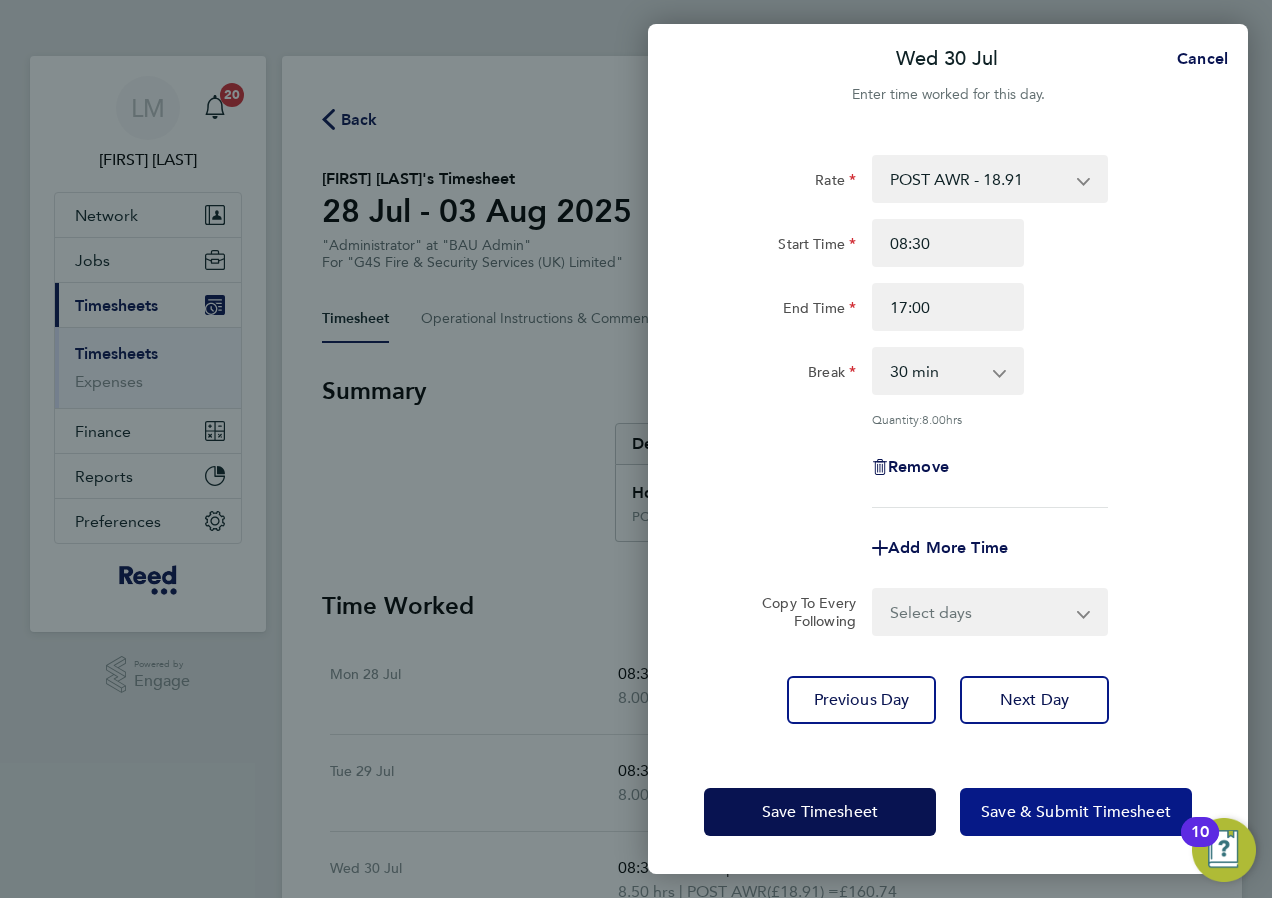 click on "Save & Submit Timesheet" 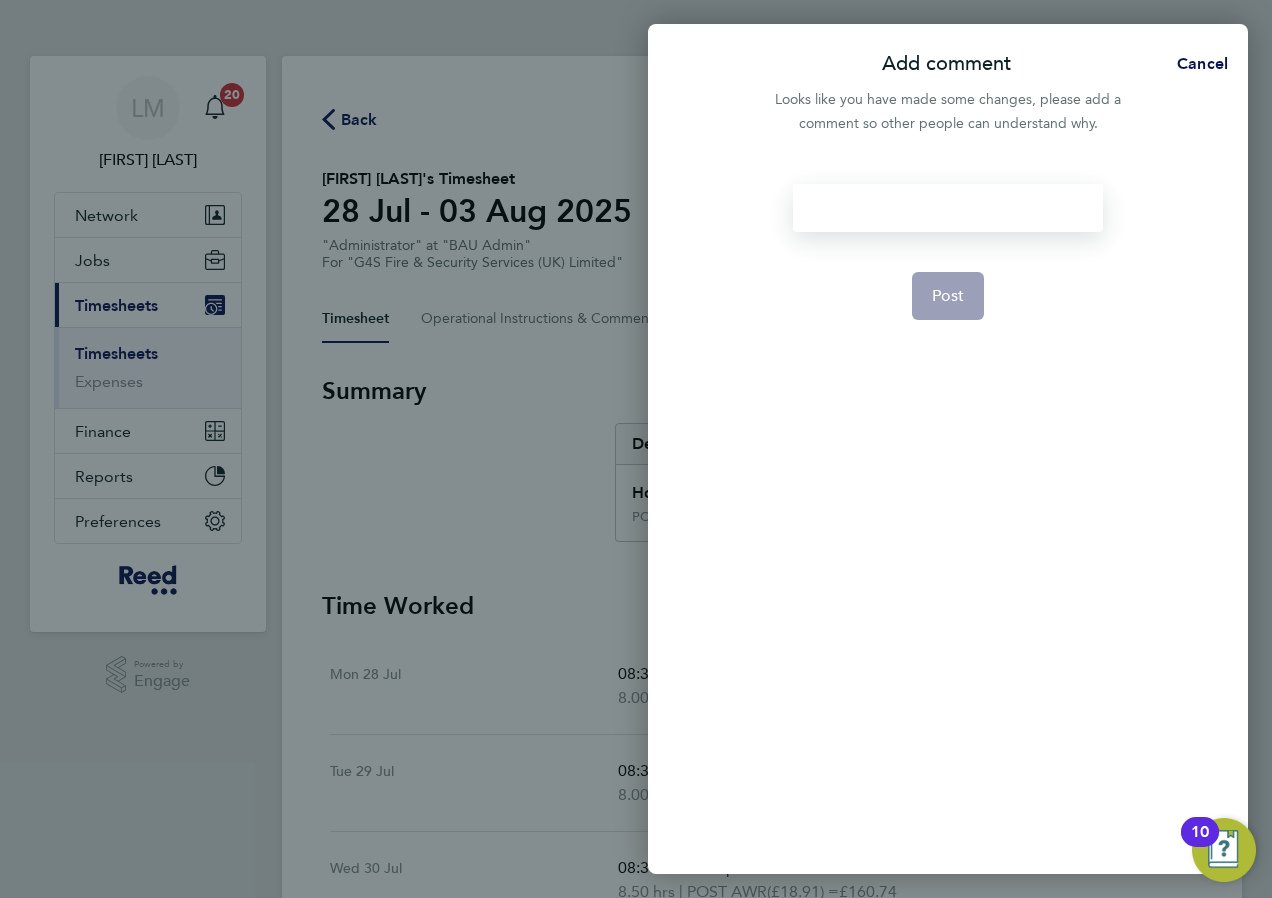 click at bounding box center (947, 208) 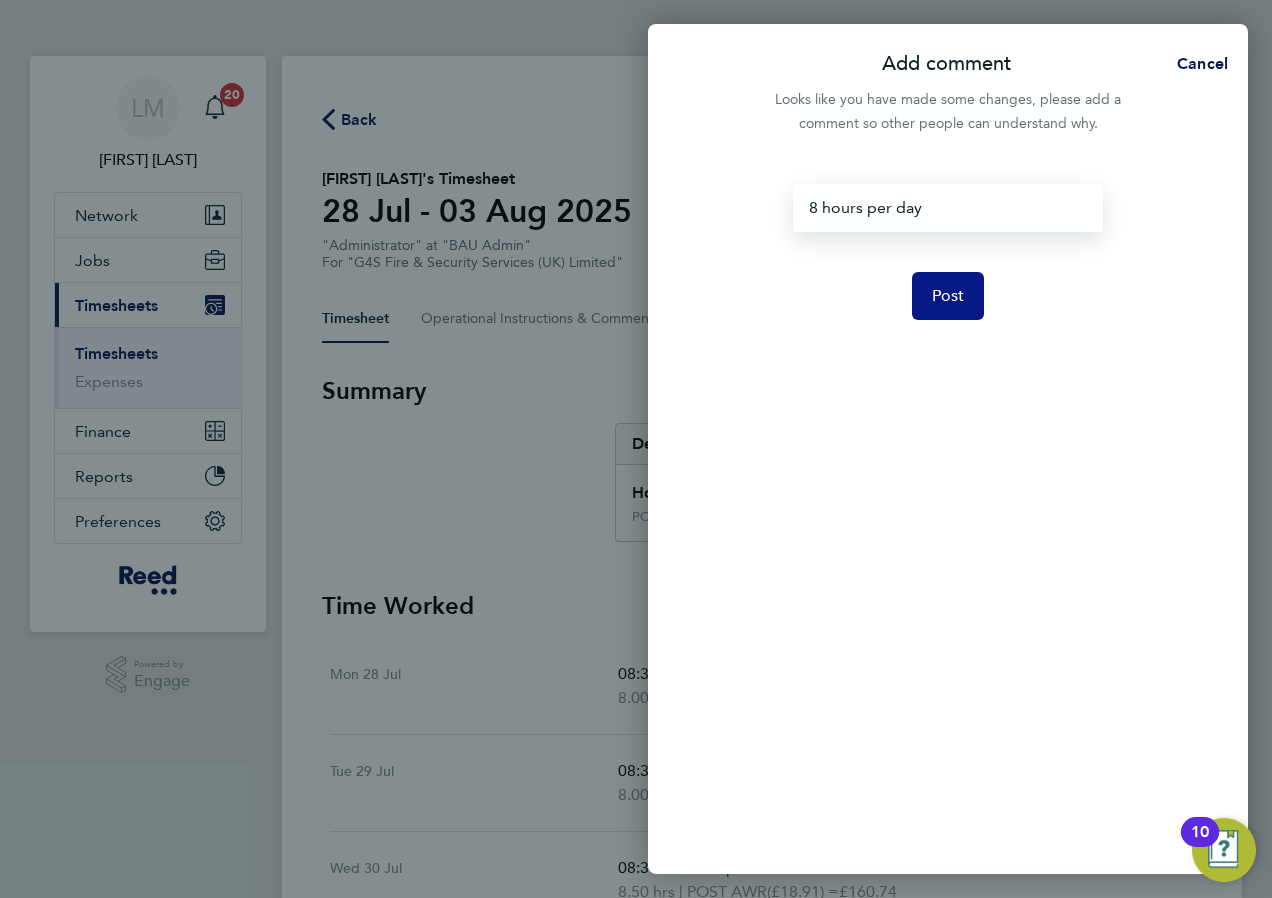click on "Post" 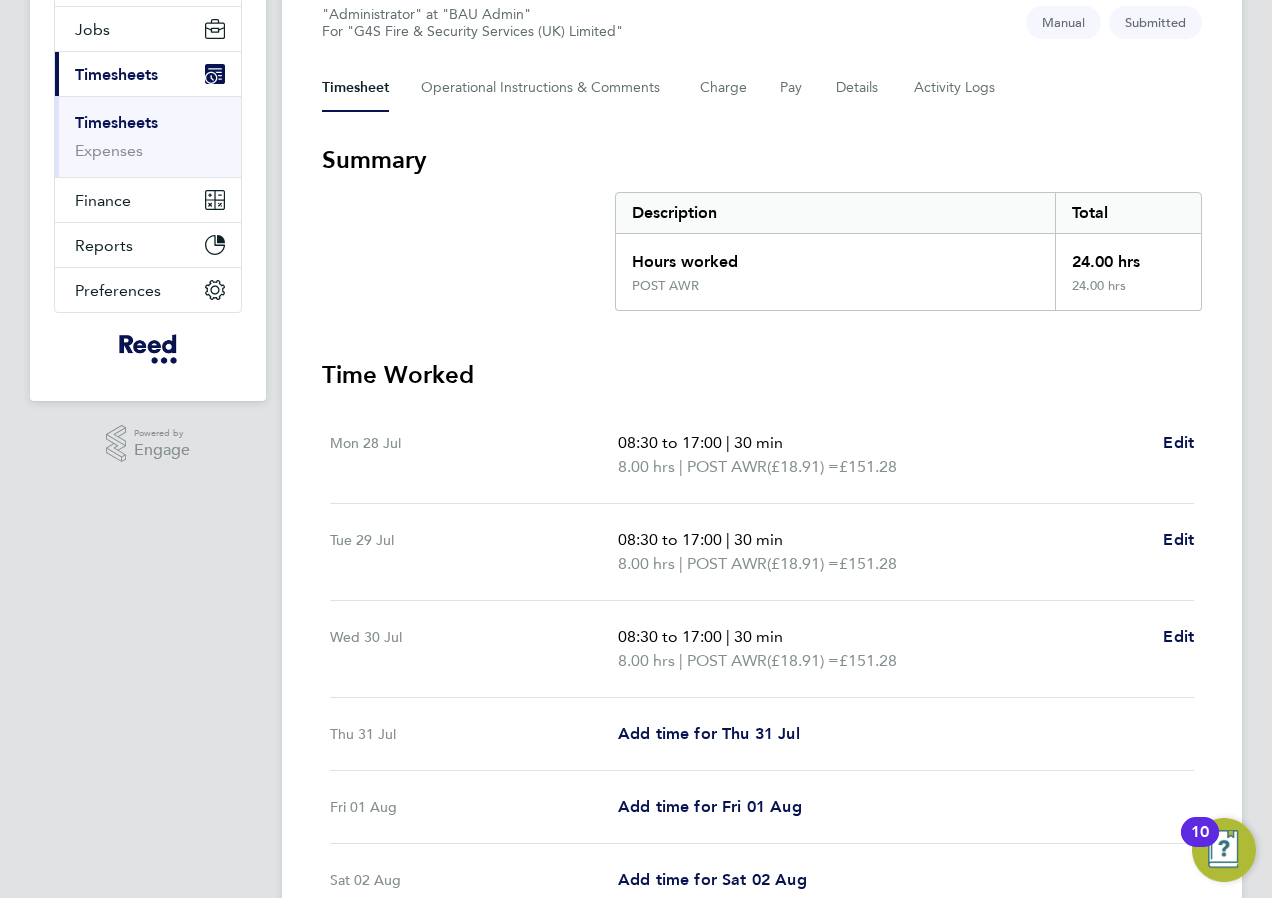 scroll, scrollTop: 0, scrollLeft: 0, axis: both 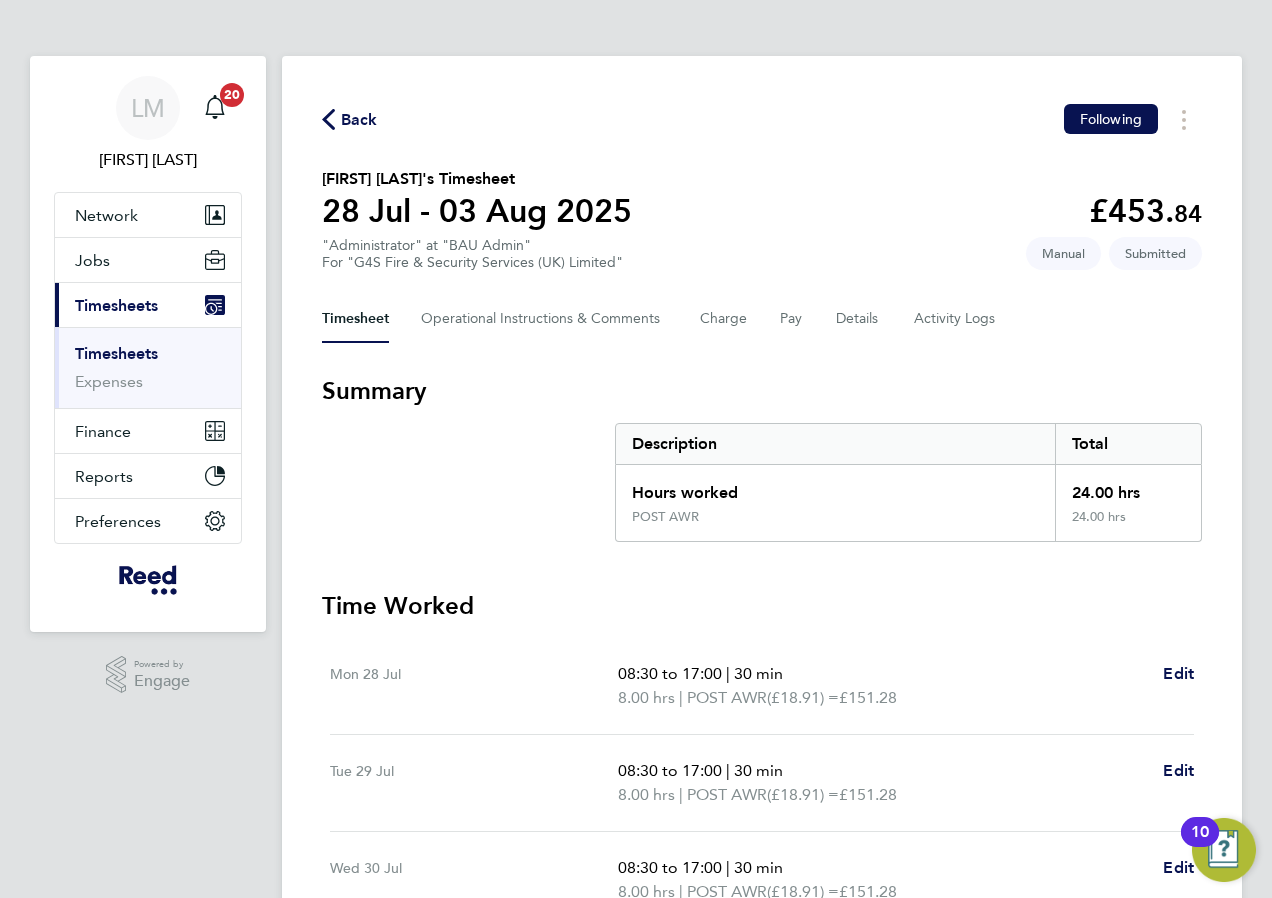 click on "Back" 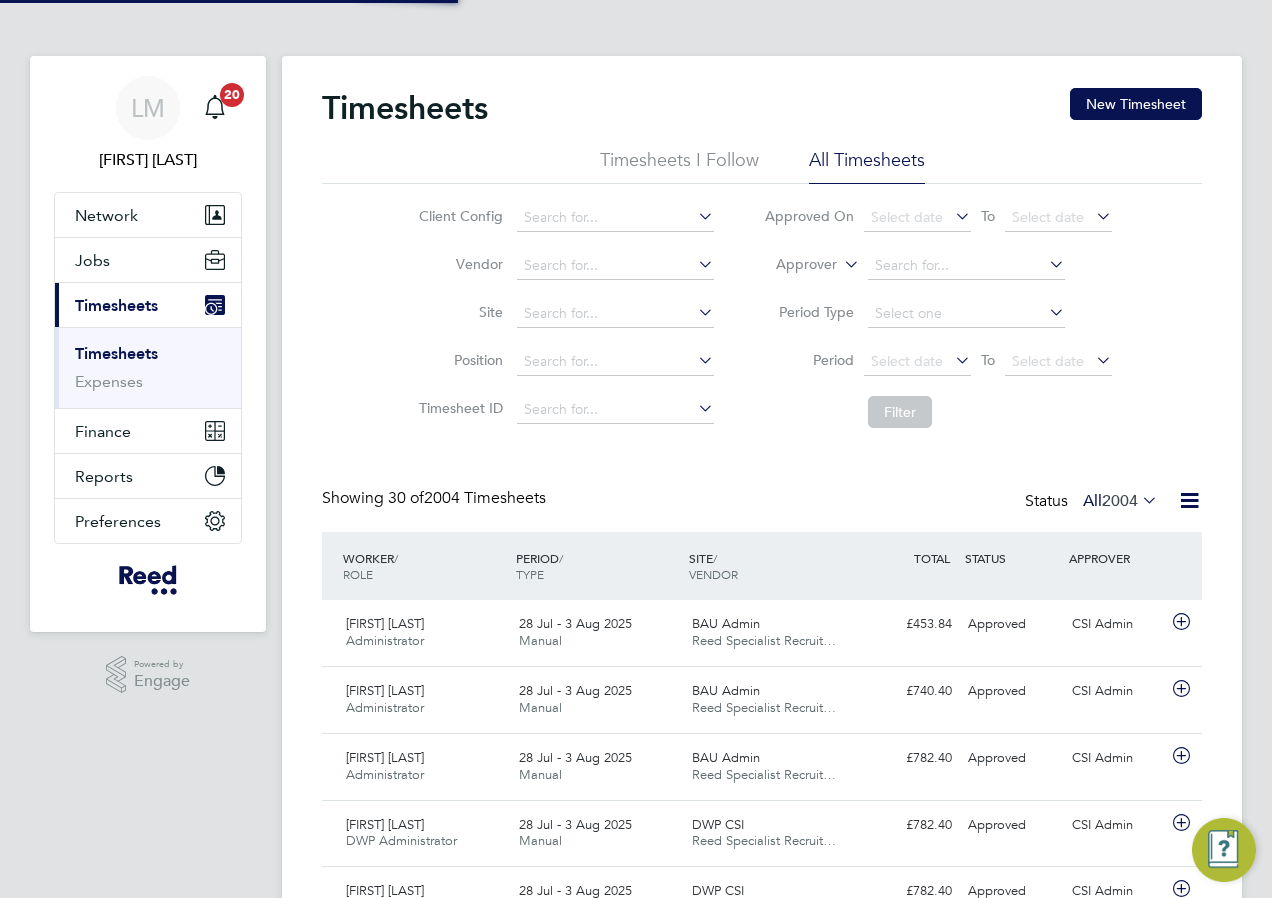 scroll, scrollTop: 10, scrollLeft: 10, axis: both 